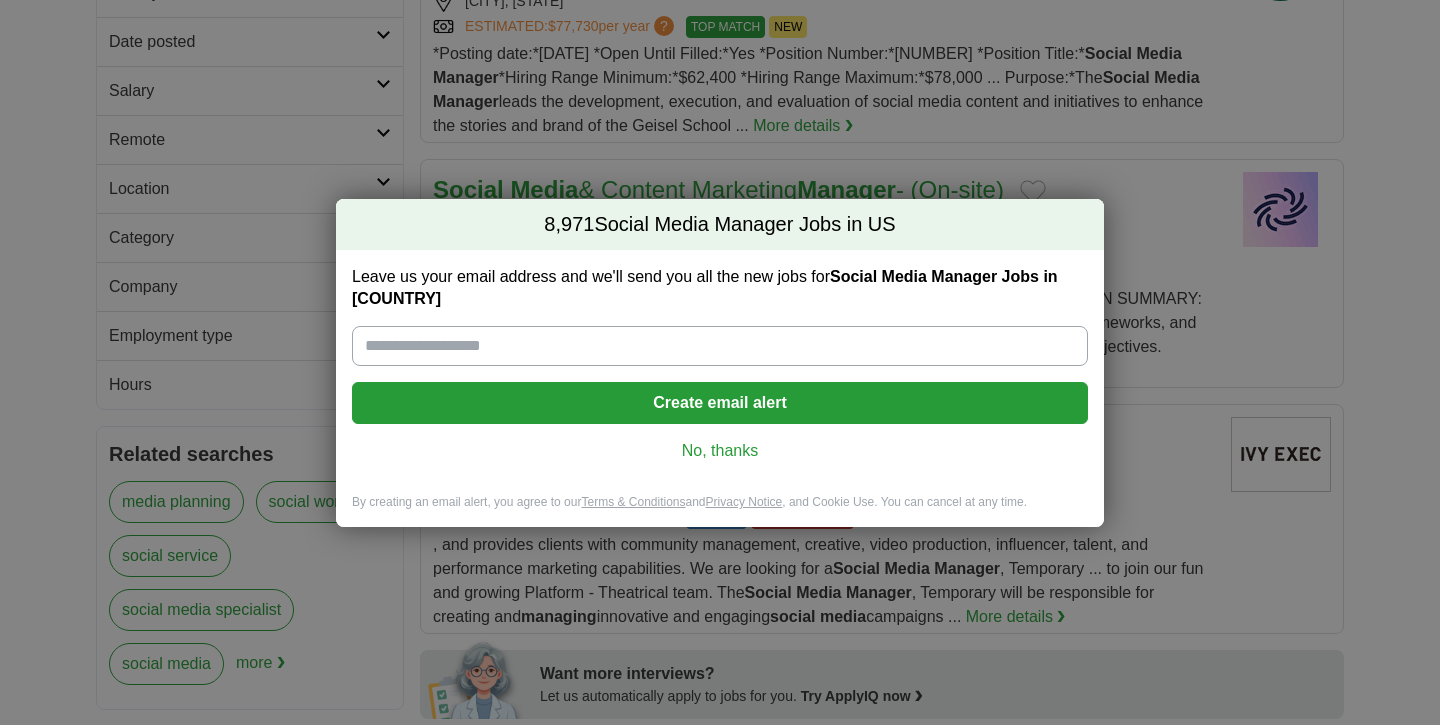 scroll, scrollTop: 368, scrollLeft: 0, axis: vertical 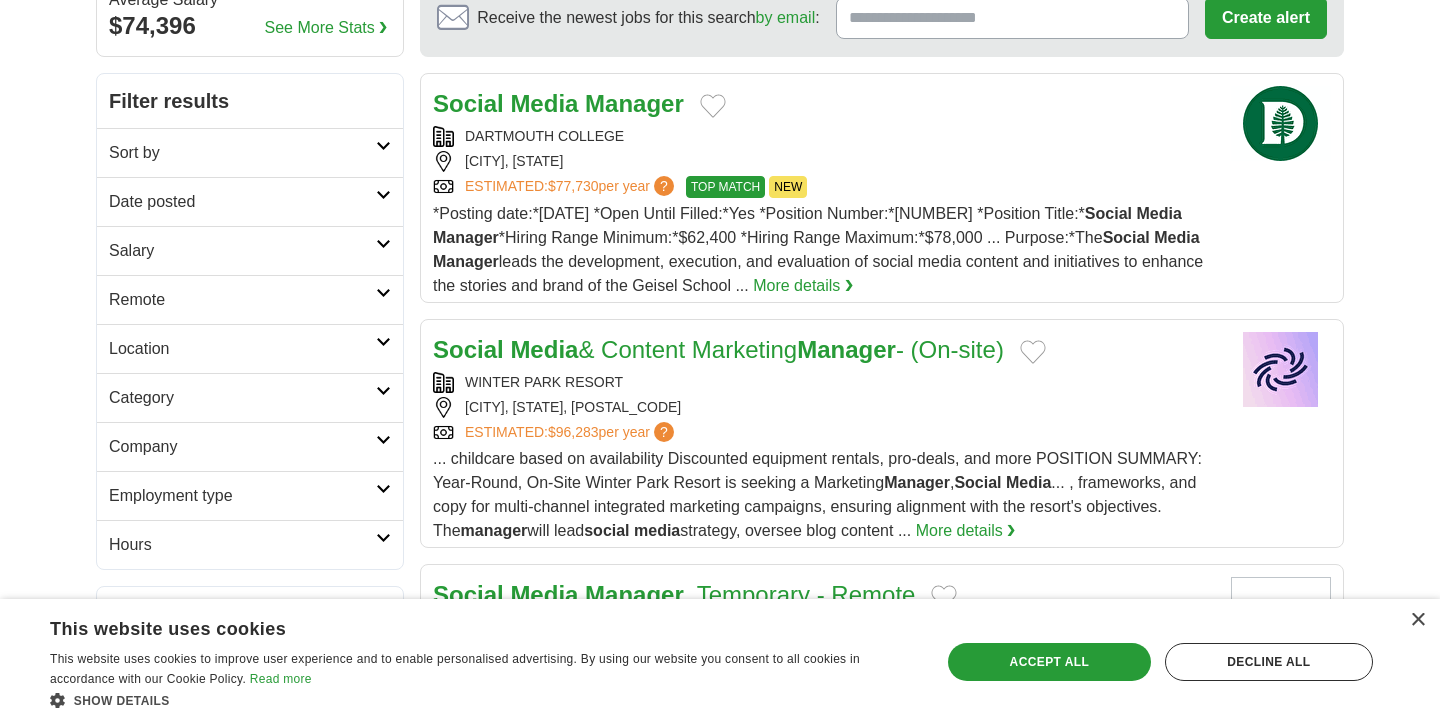 click on "Employment type" at bounding box center [242, 496] 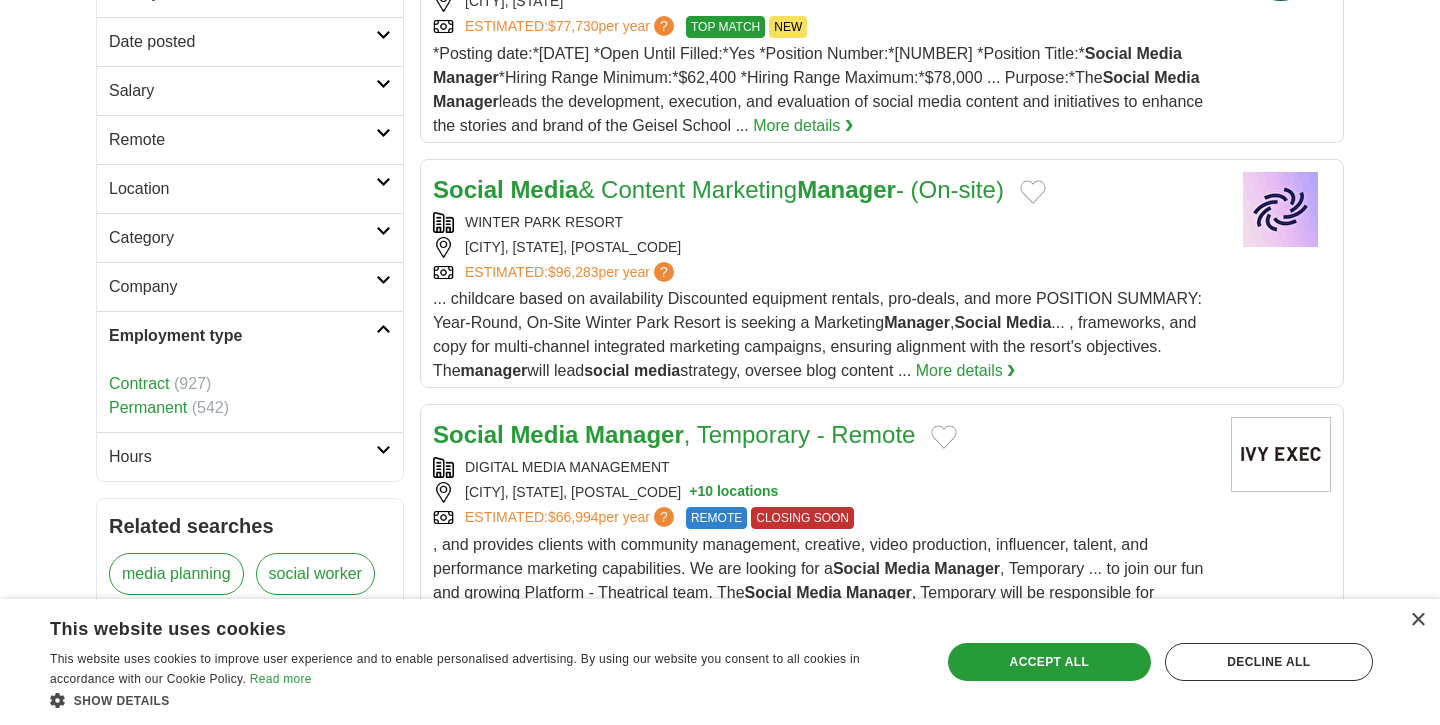 scroll, scrollTop: 370, scrollLeft: 0, axis: vertical 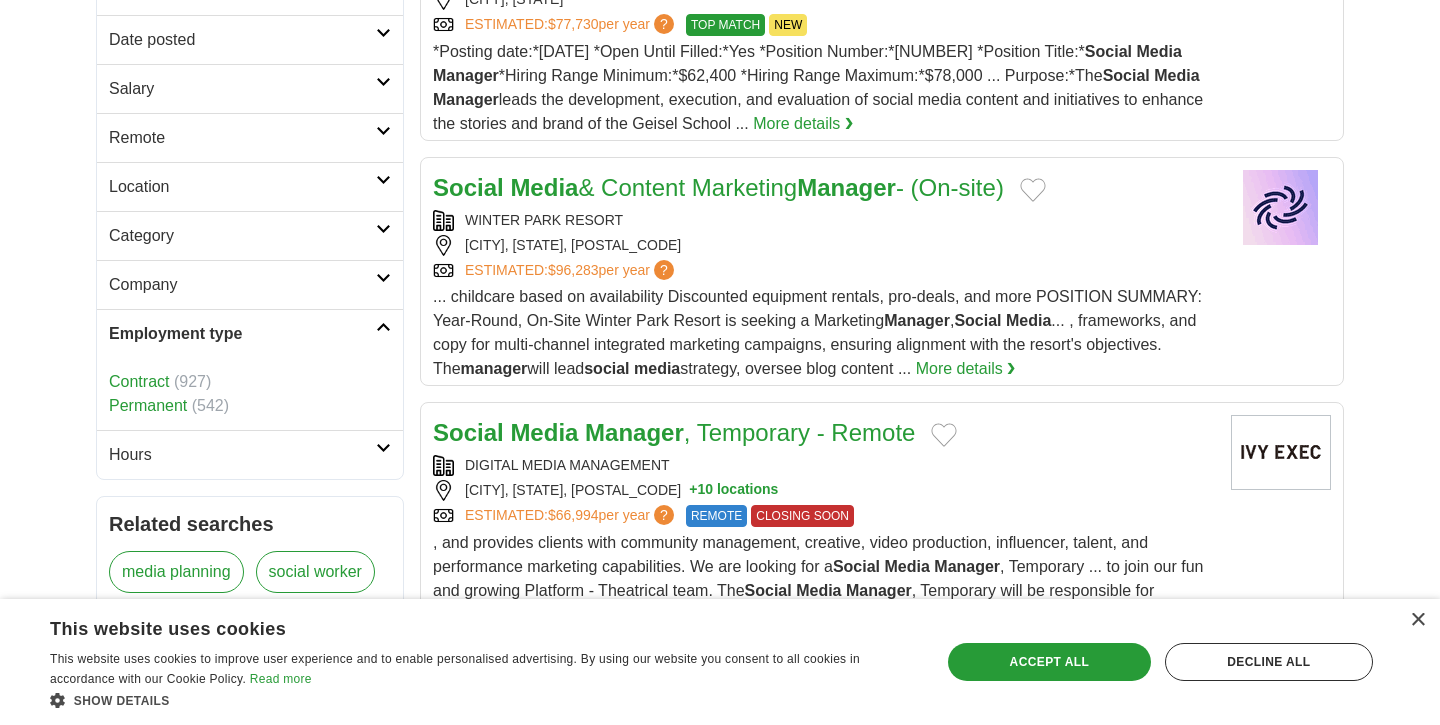 click on "Hours" at bounding box center [250, 454] 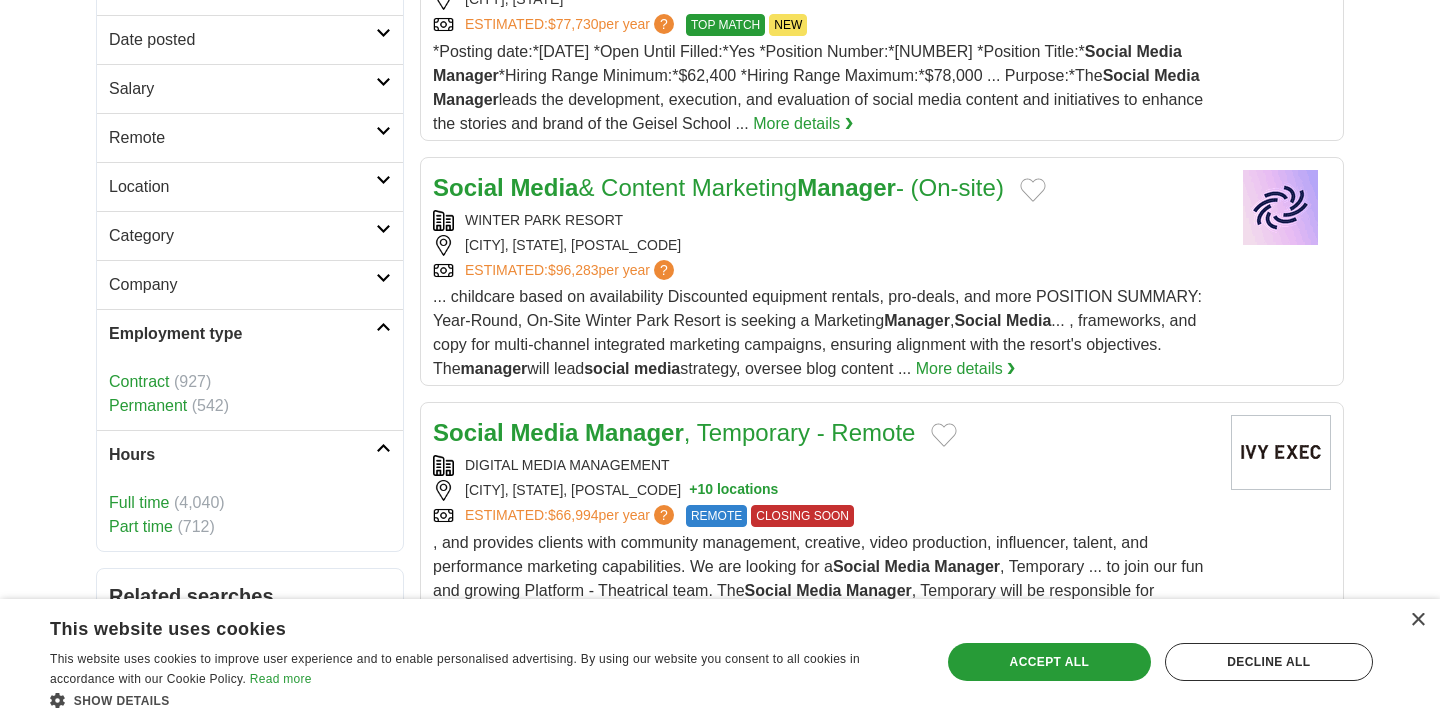 click on "Full time" at bounding box center (139, 502) 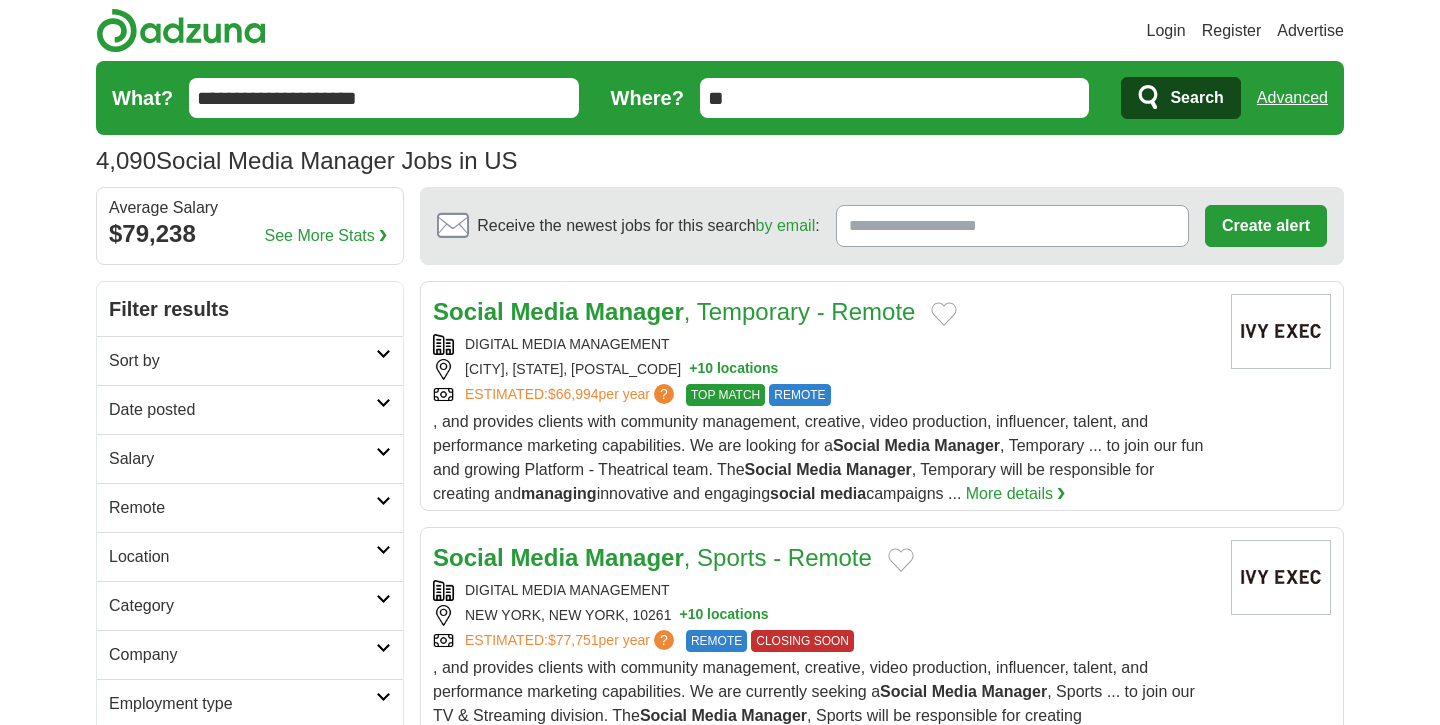 scroll, scrollTop: 102, scrollLeft: 0, axis: vertical 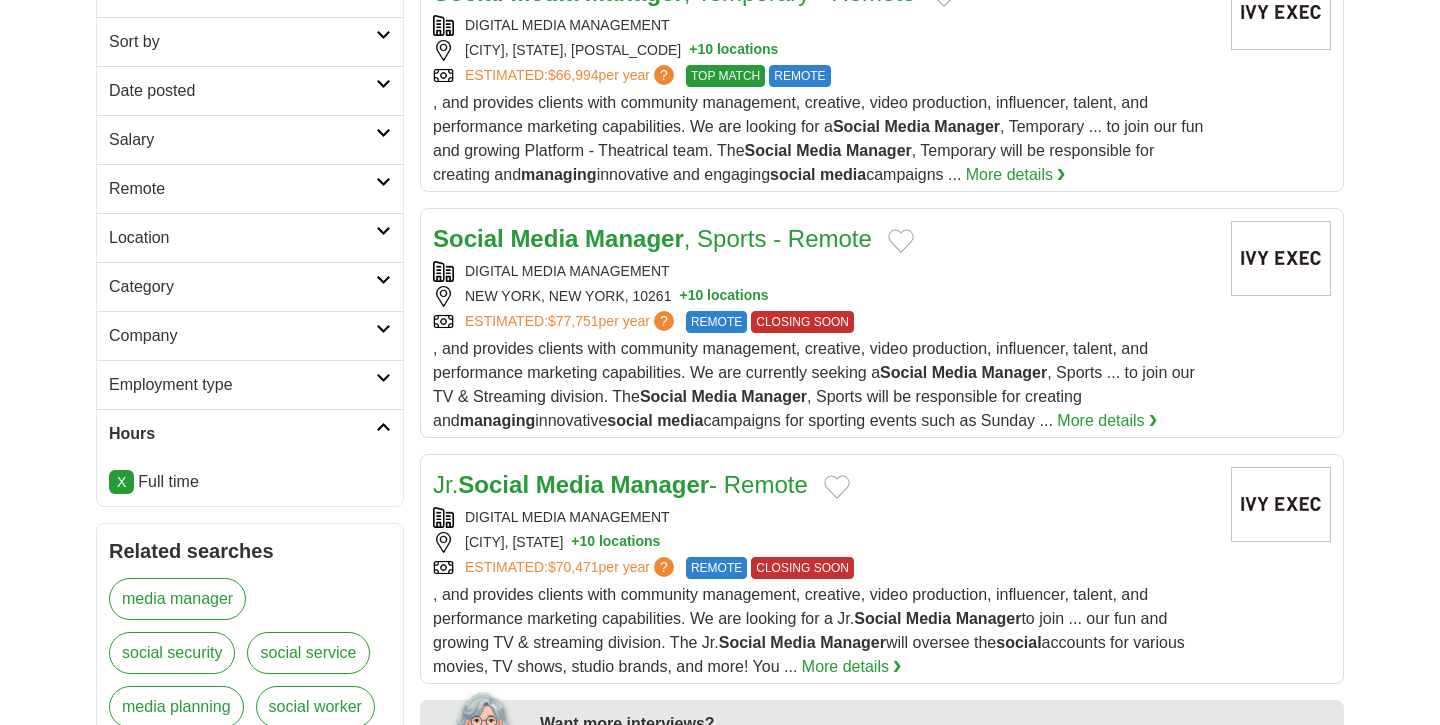 click on "Employment type" at bounding box center [250, 384] 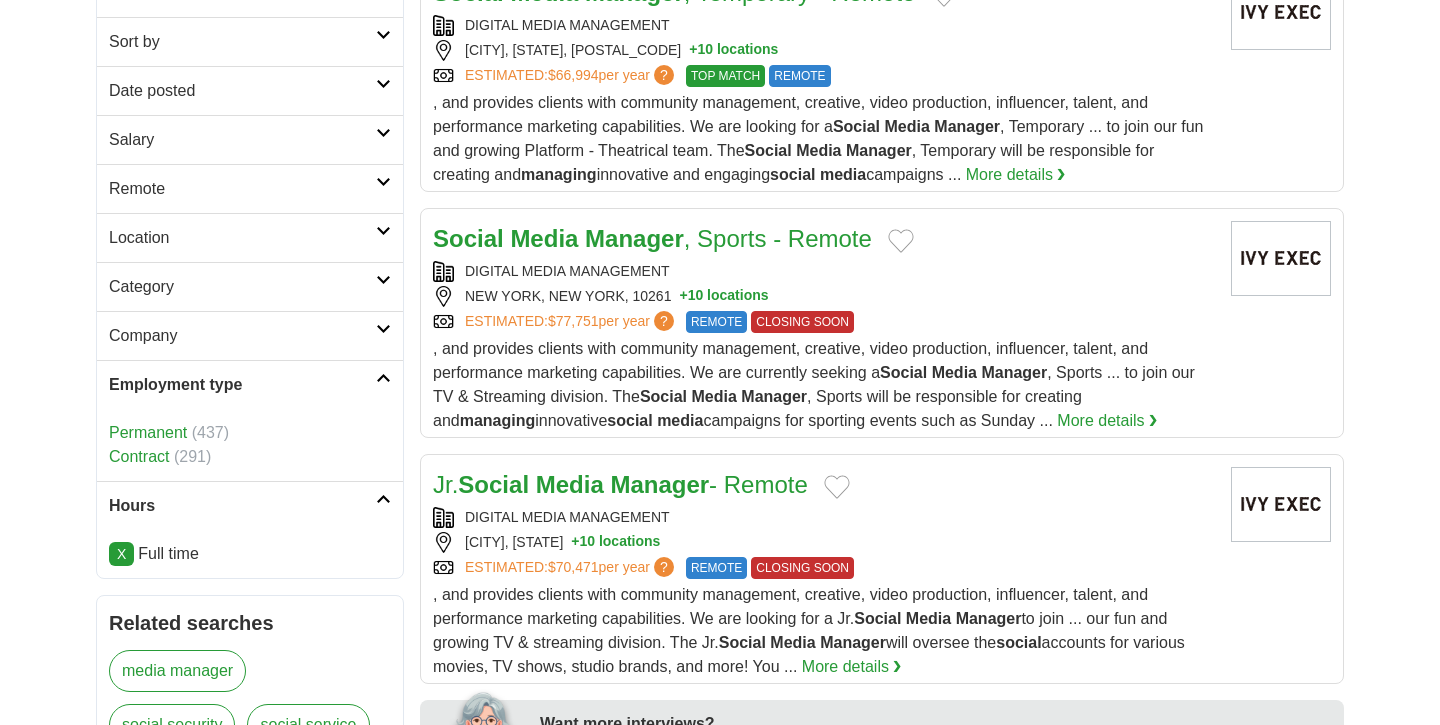 click on "Permanent" at bounding box center [148, 432] 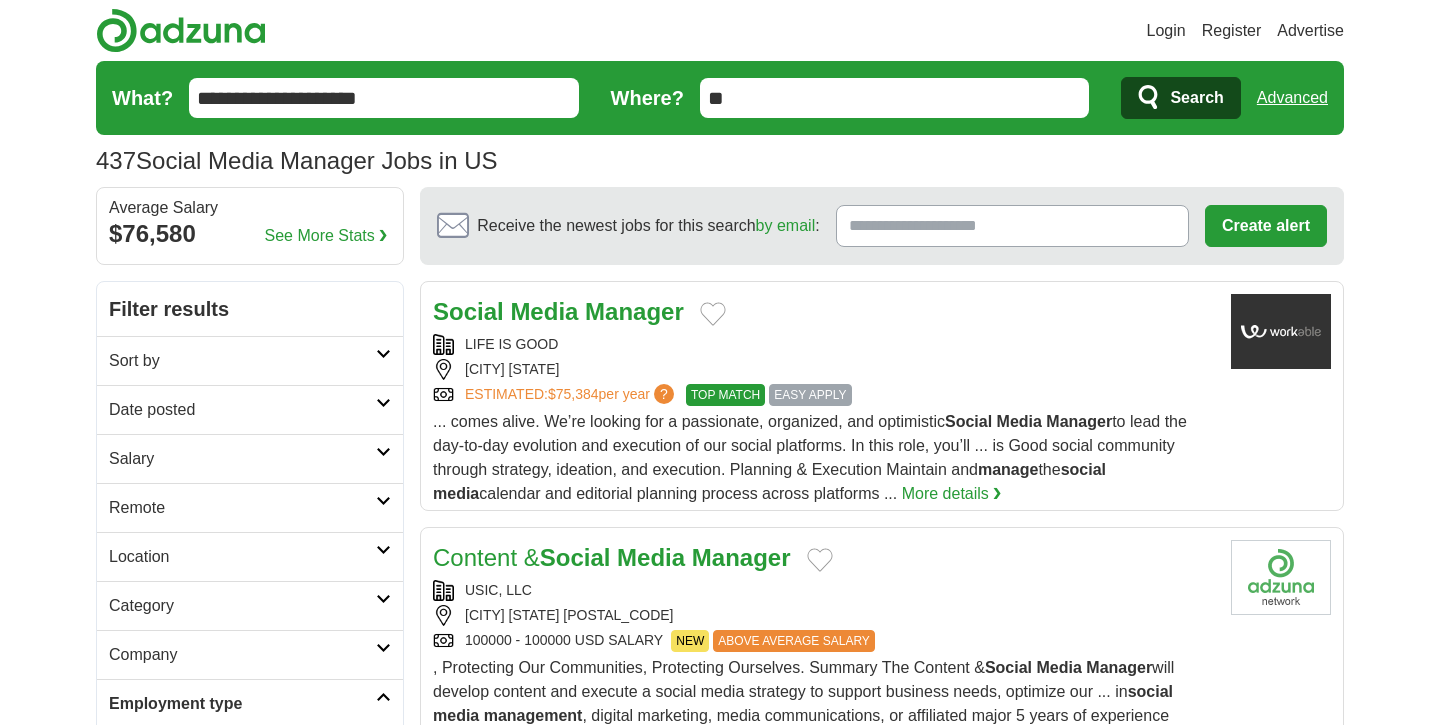 scroll, scrollTop: 0, scrollLeft: 0, axis: both 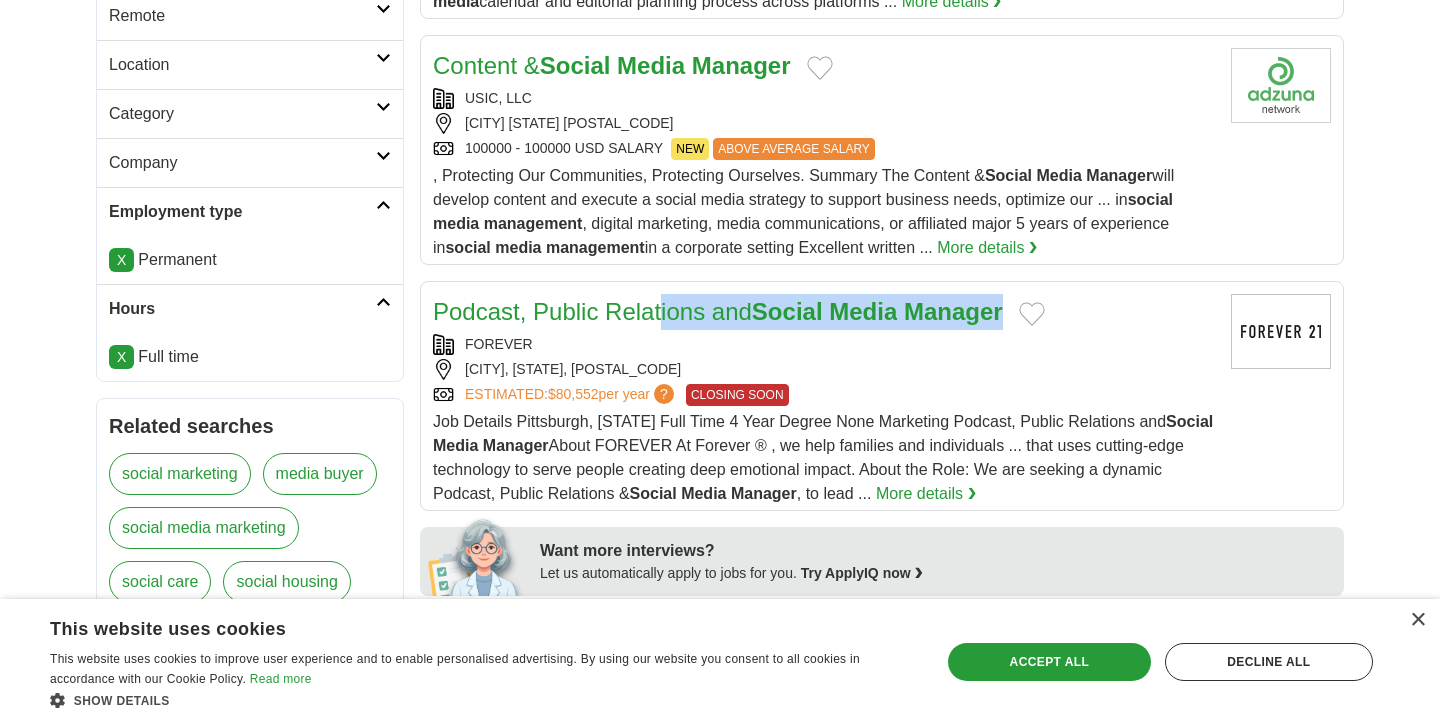 click on "Company" at bounding box center (250, 162) 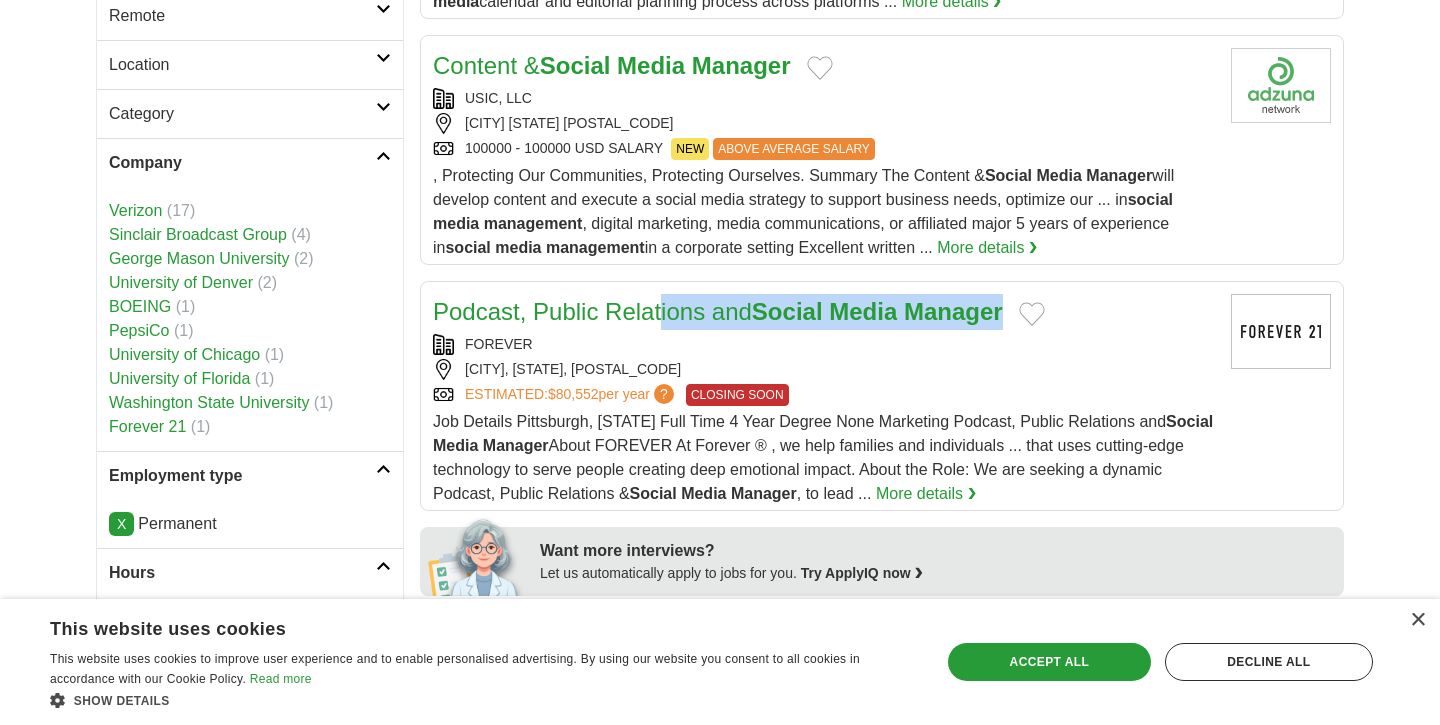 click on "Company" at bounding box center (250, 162) 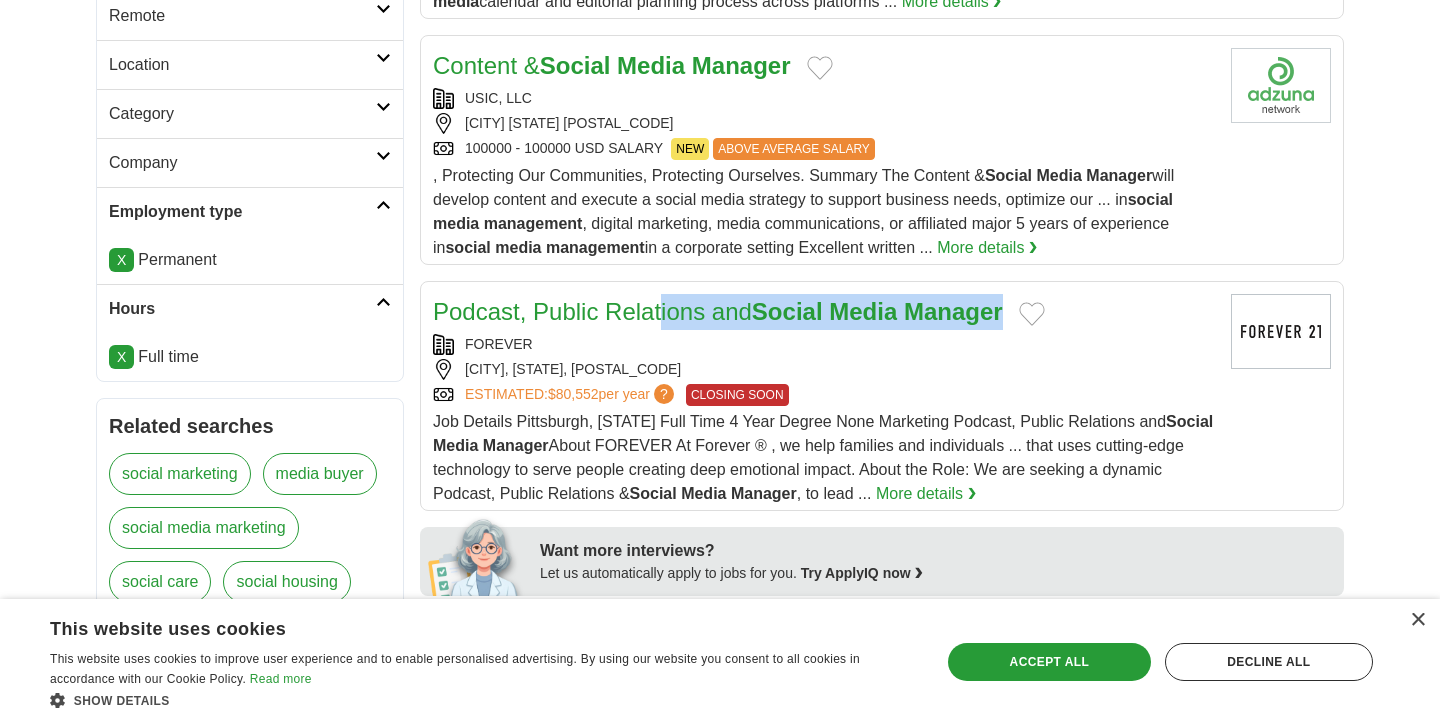 click on "Category" at bounding box center (250, 113) 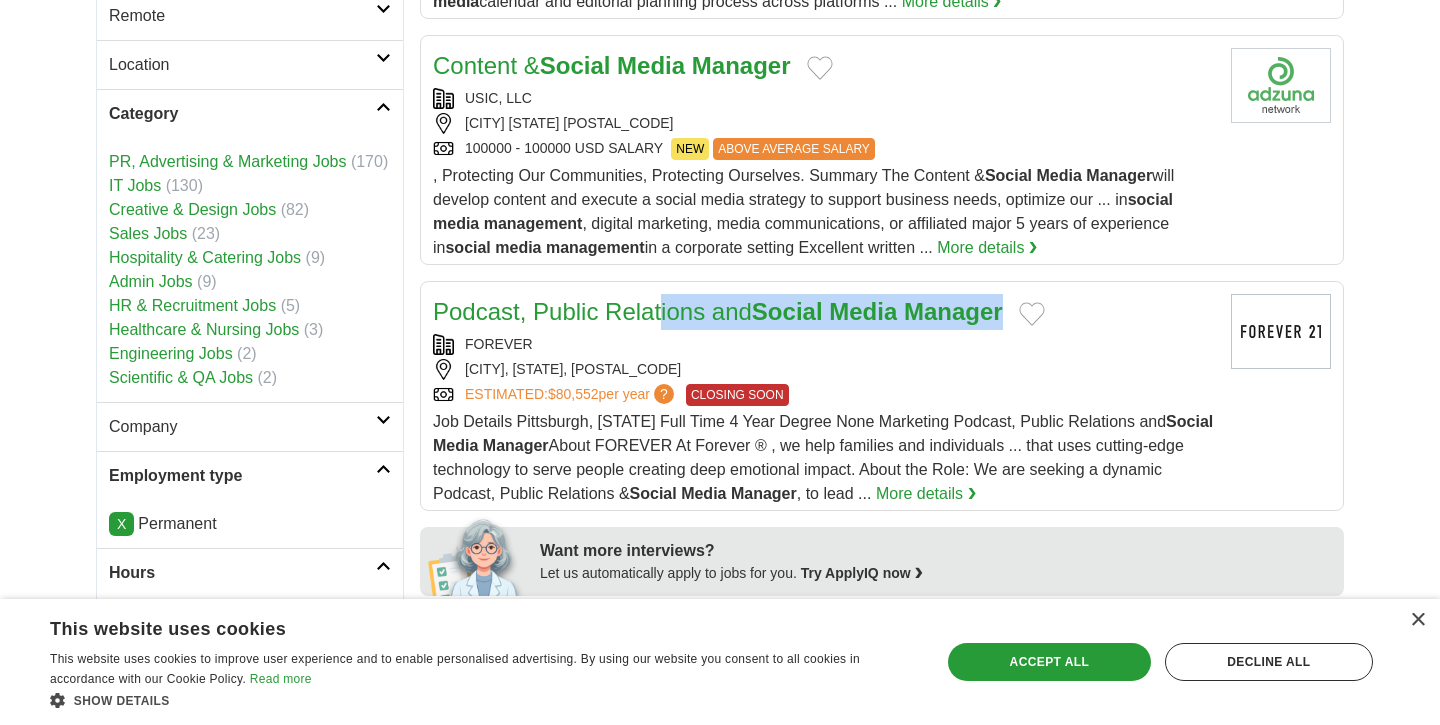 click on "Category" at bounding box center (250, 113) 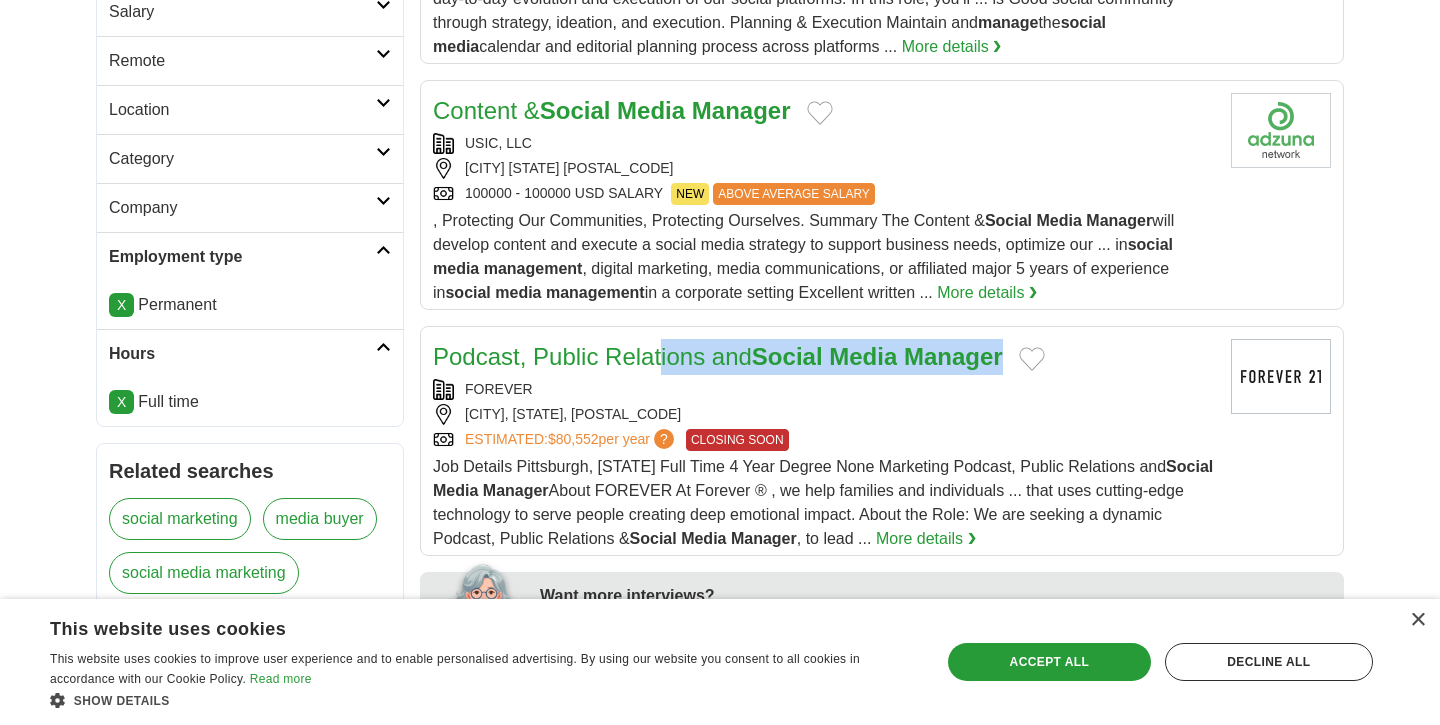 scroll, scrollTop: 442, scrollLeft: 0, axis: vertical 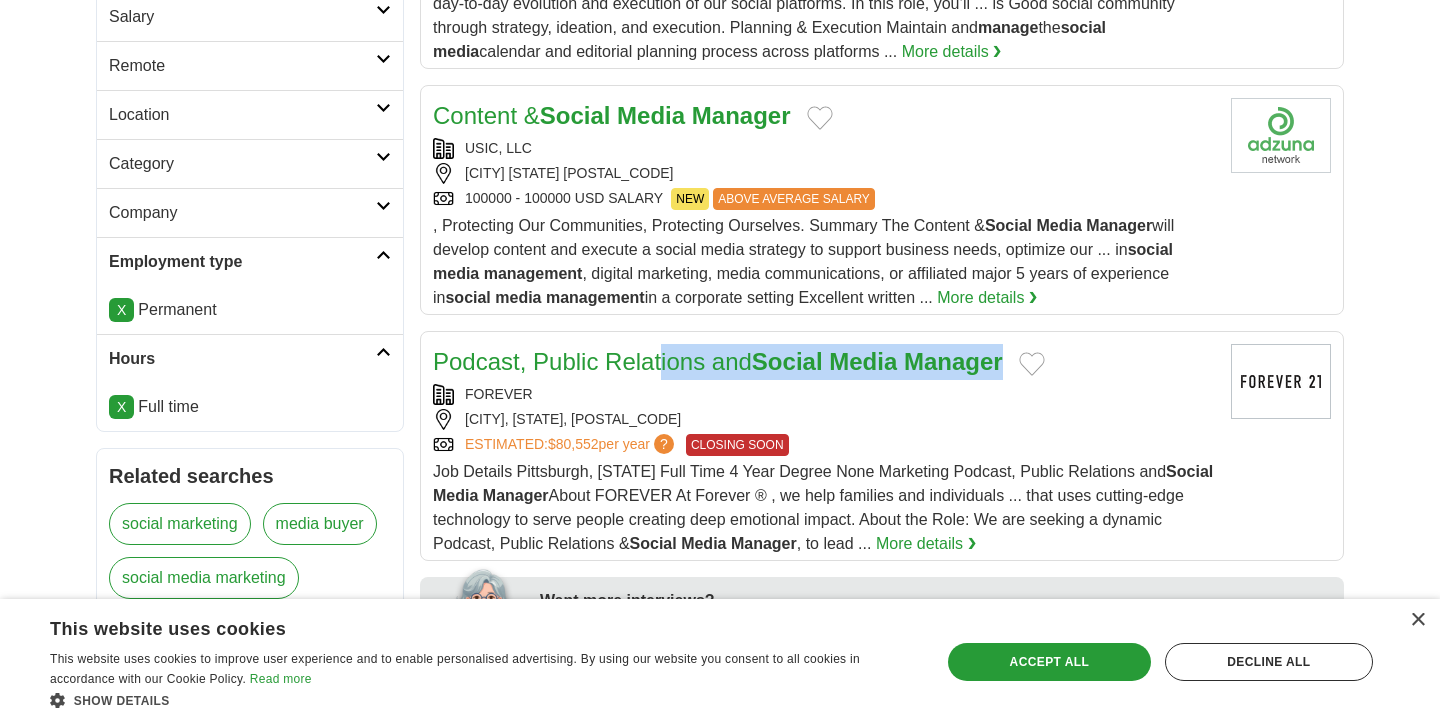 click on "Location" at bounding box center [250, 114] 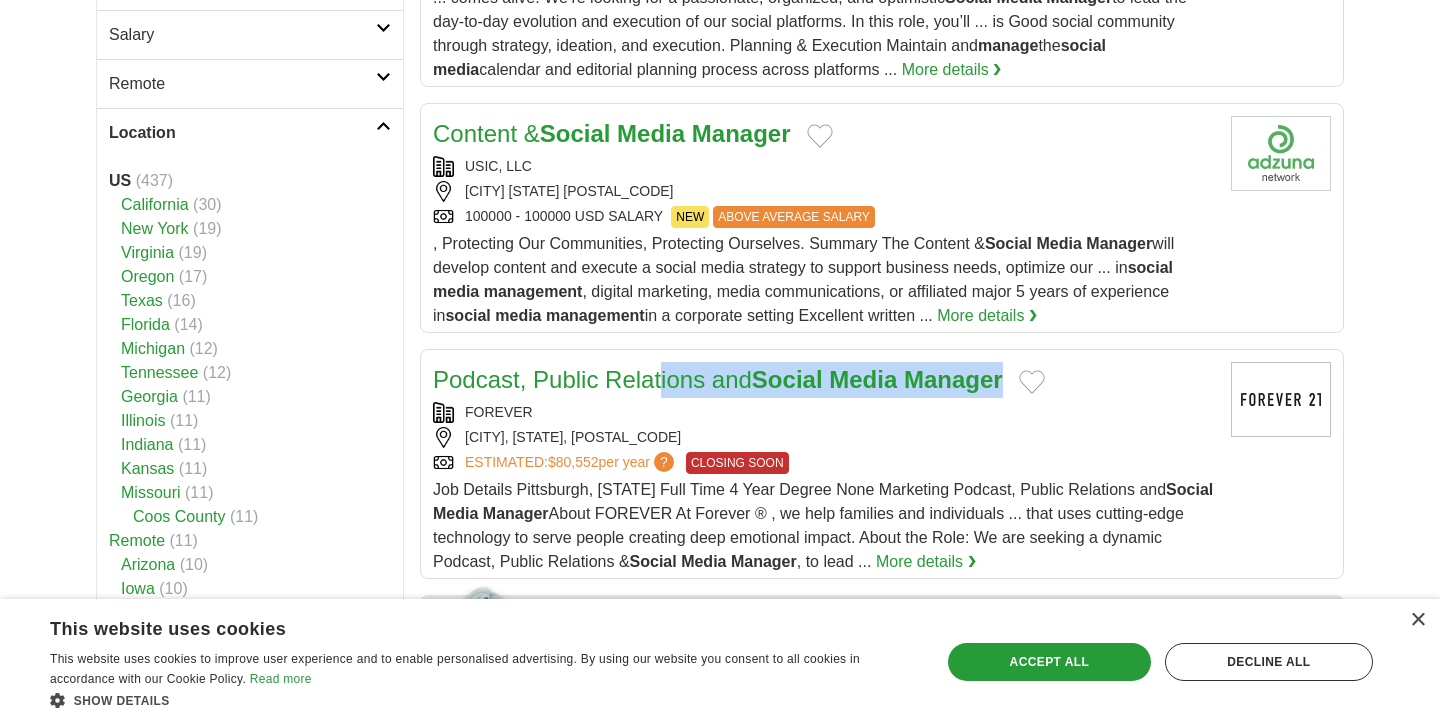 scroll, scrollTop: 400, scrollLeft: 0, axis: vertical 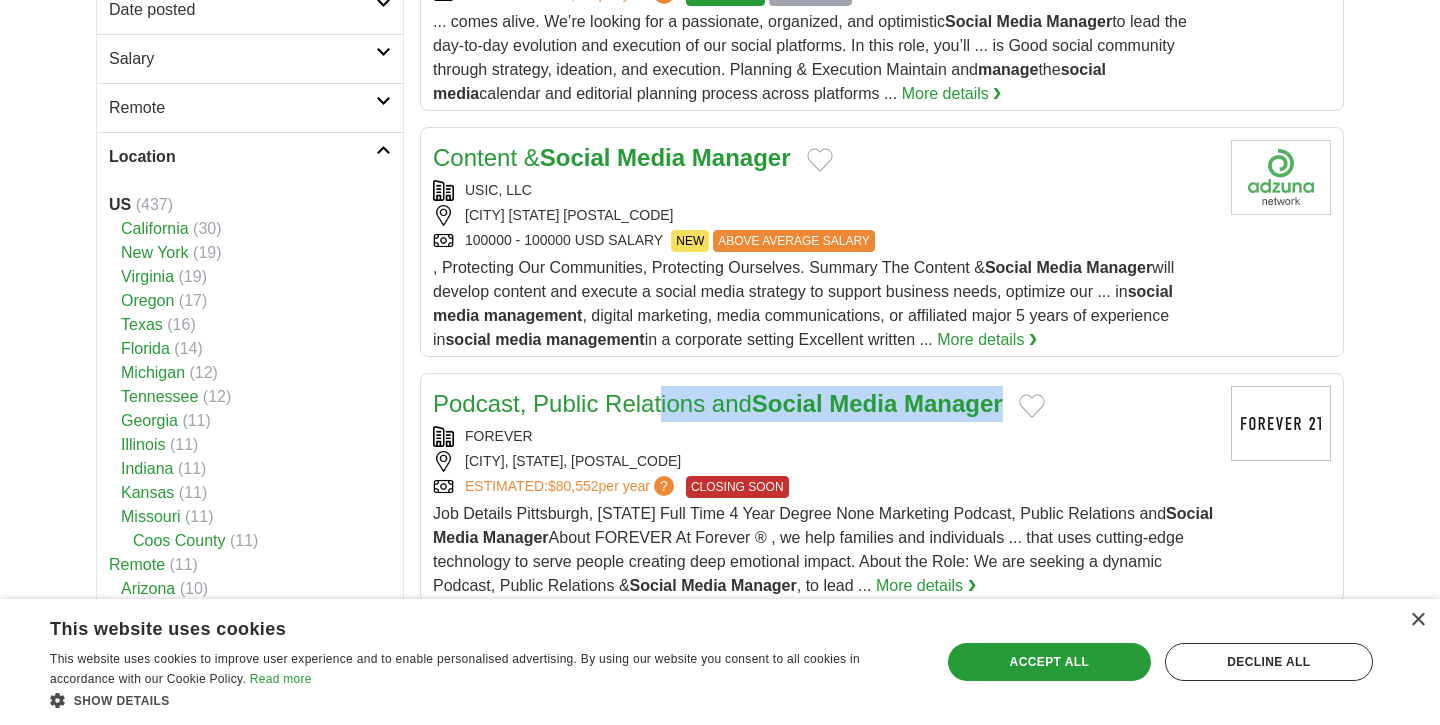 click on "Location" at bounding box center [242, 157] 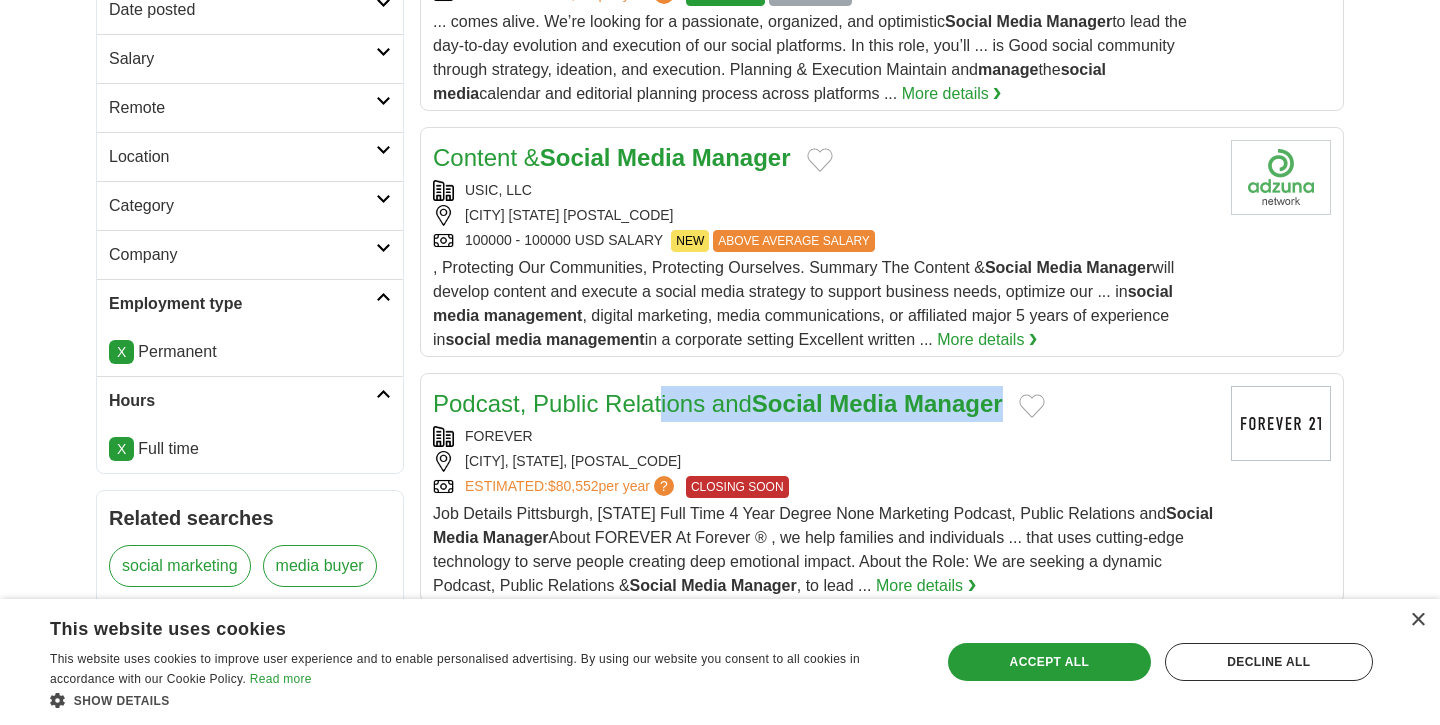 click on "Remote" at bounding box center [242, 108] 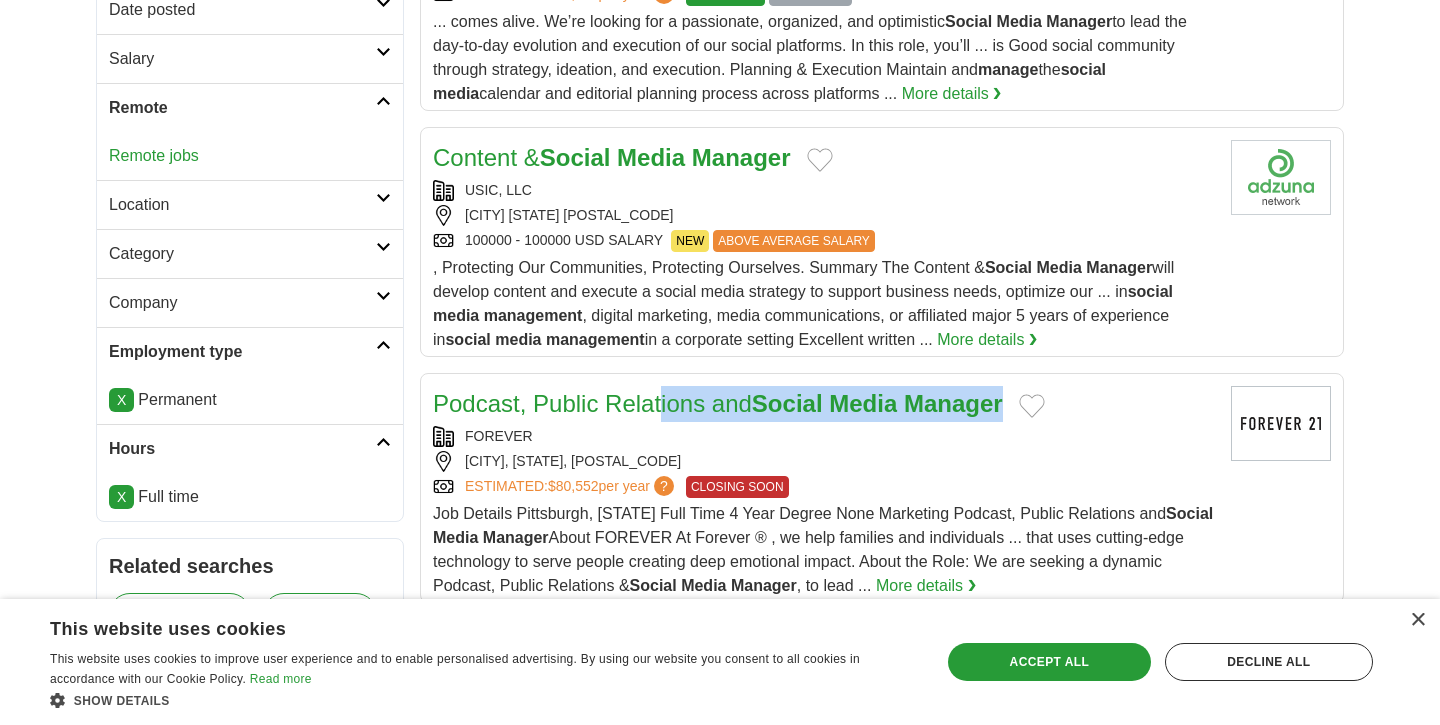 click on "Remote" at bounding box center [242, 108] 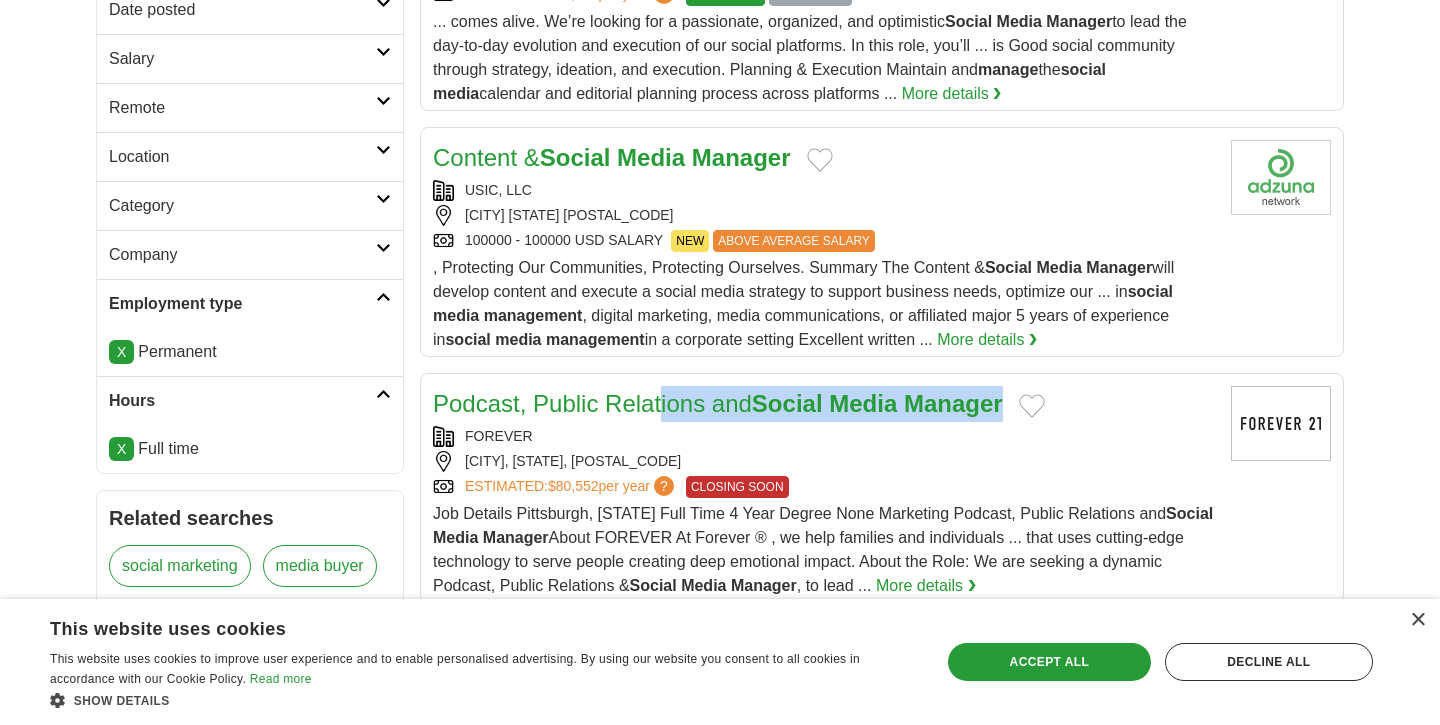 click on "Salary" at bounding box center (242, 59) 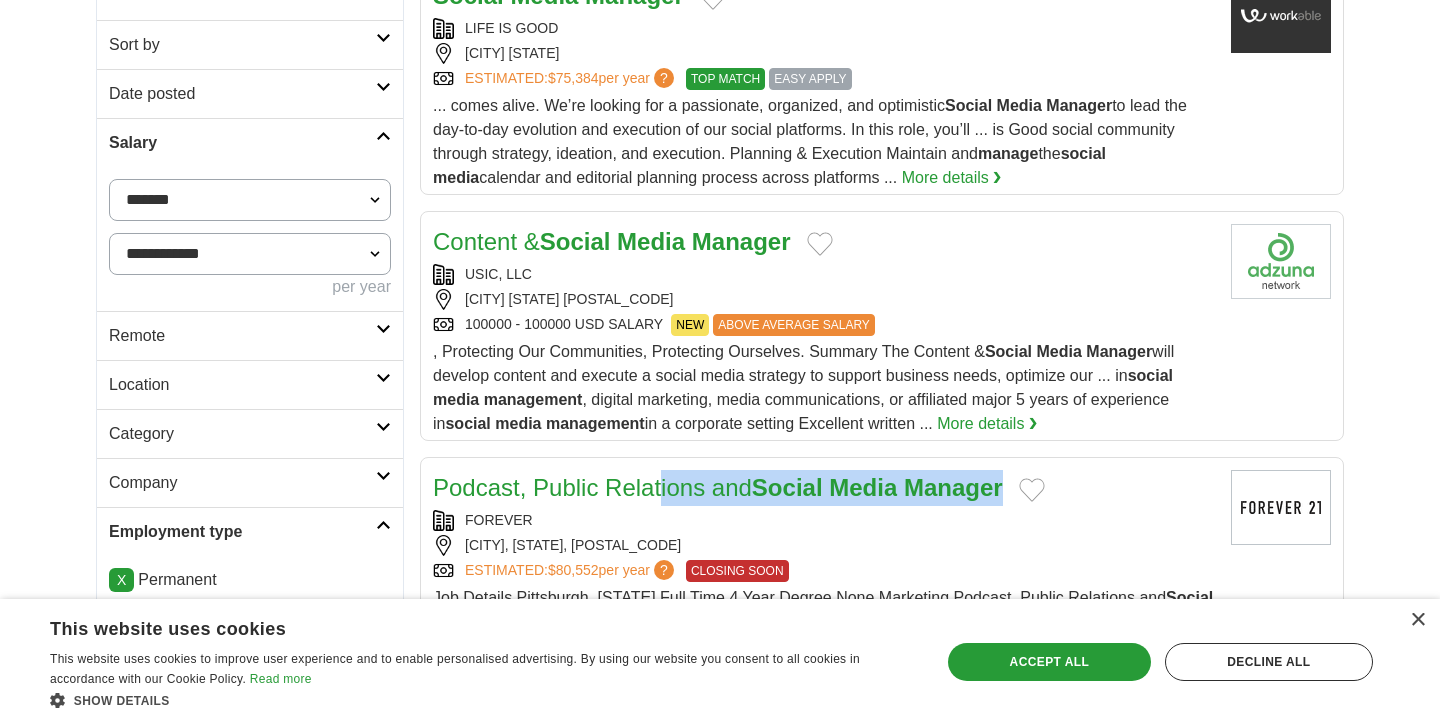 scroll, scrollTop: 295, scrollLeft: 0, axis: vertical 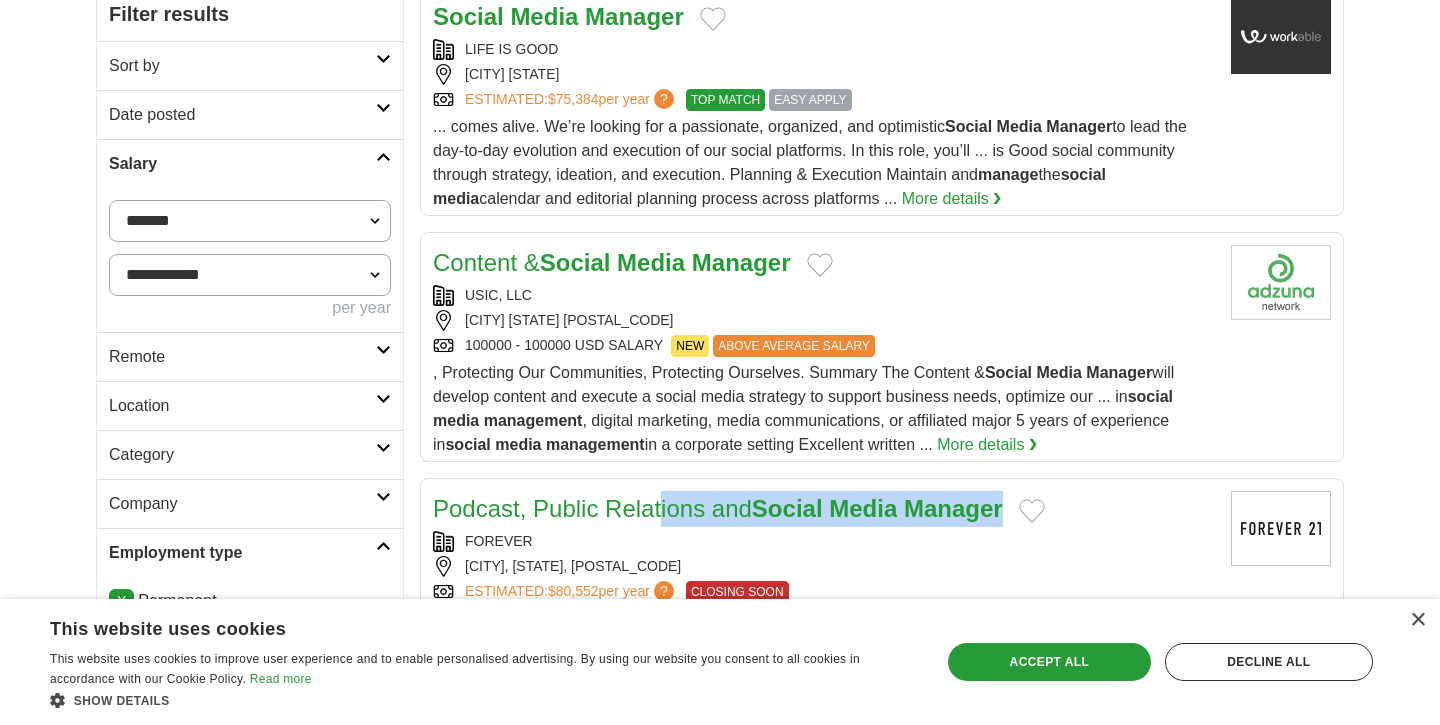 click on "Salary" at bounding box center (250, 163) 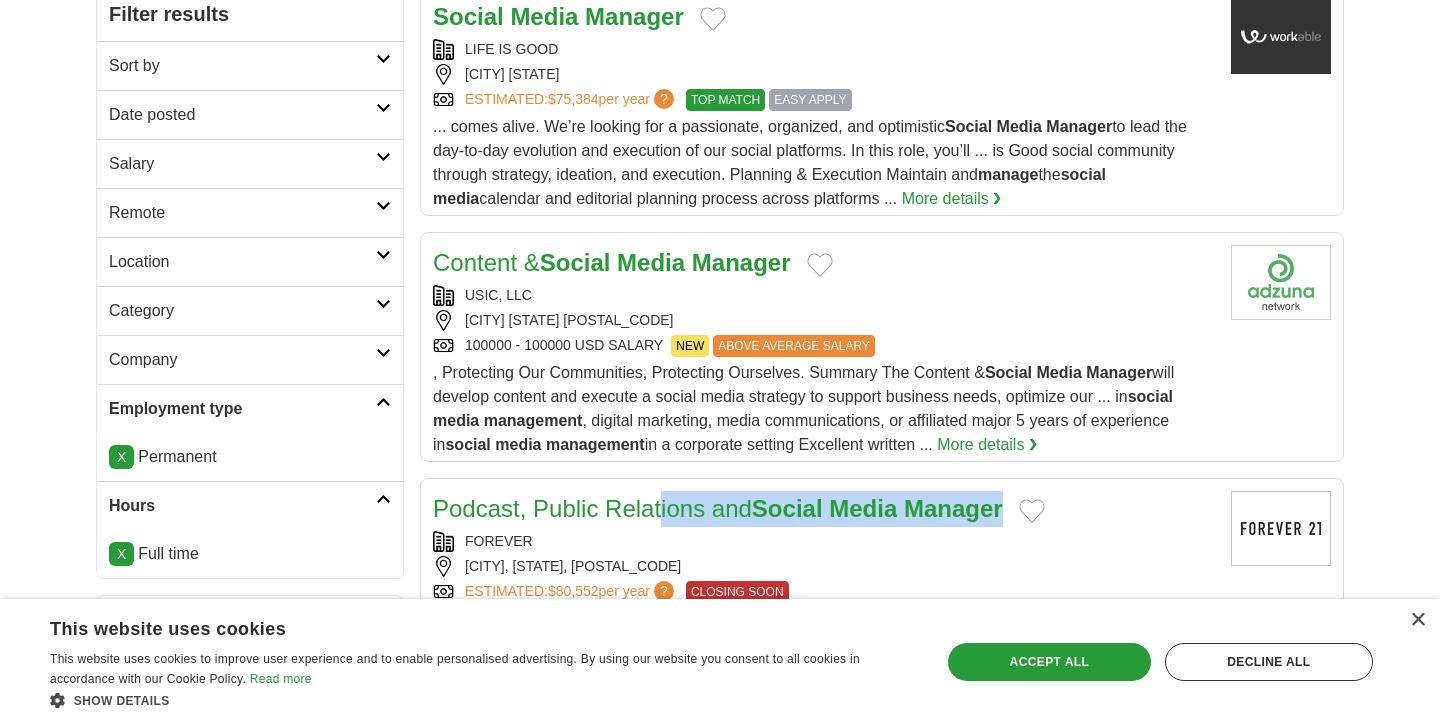 click on "Date posted" at bounding box center [250, 114] 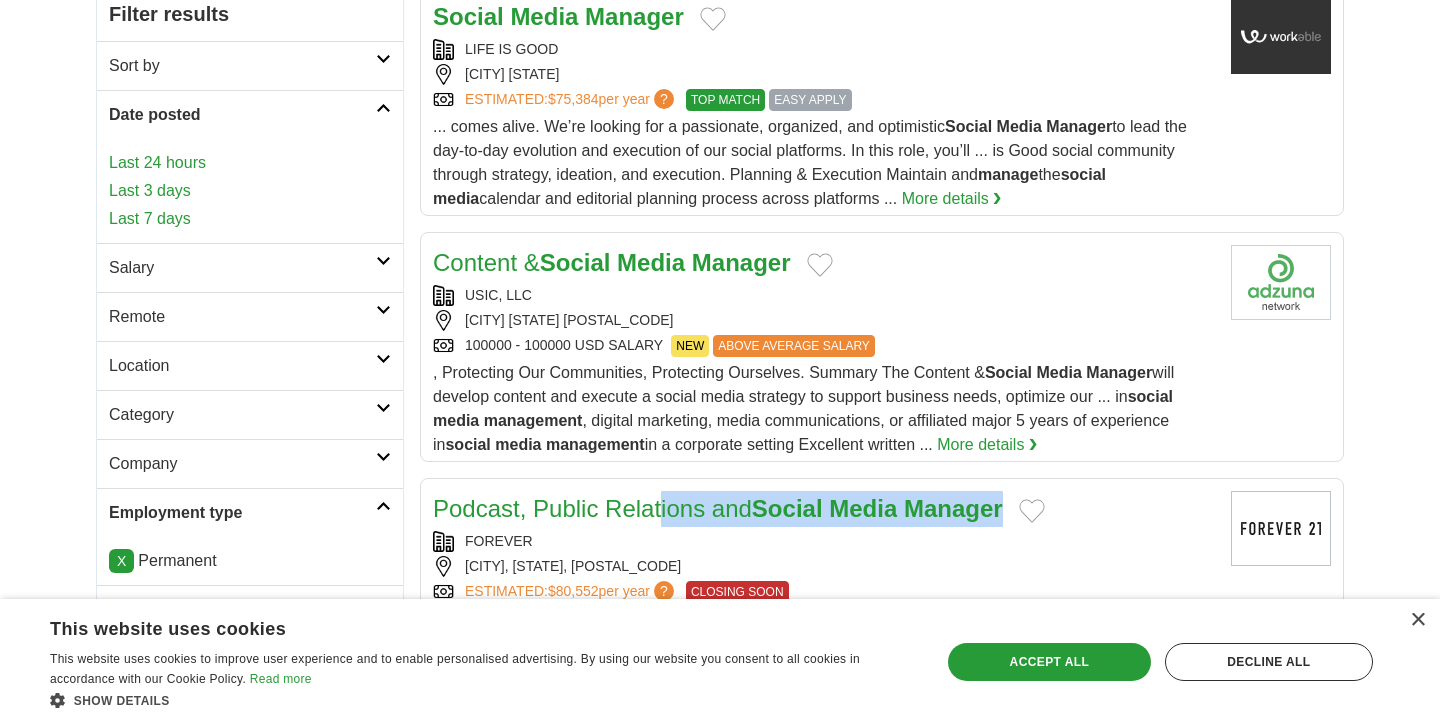 click on "Date posted" at bounding box center (250, 114) 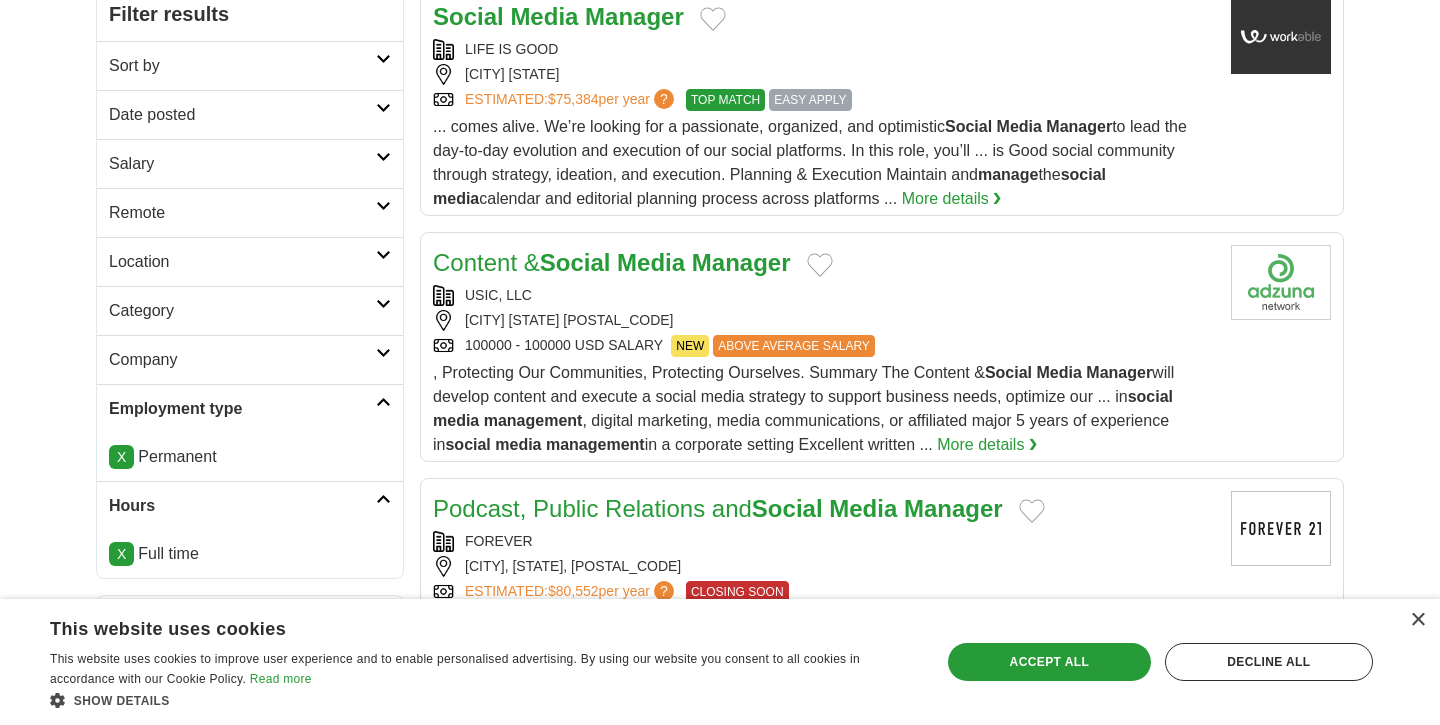 click on "Filter results" at bounding box center [250, 14] 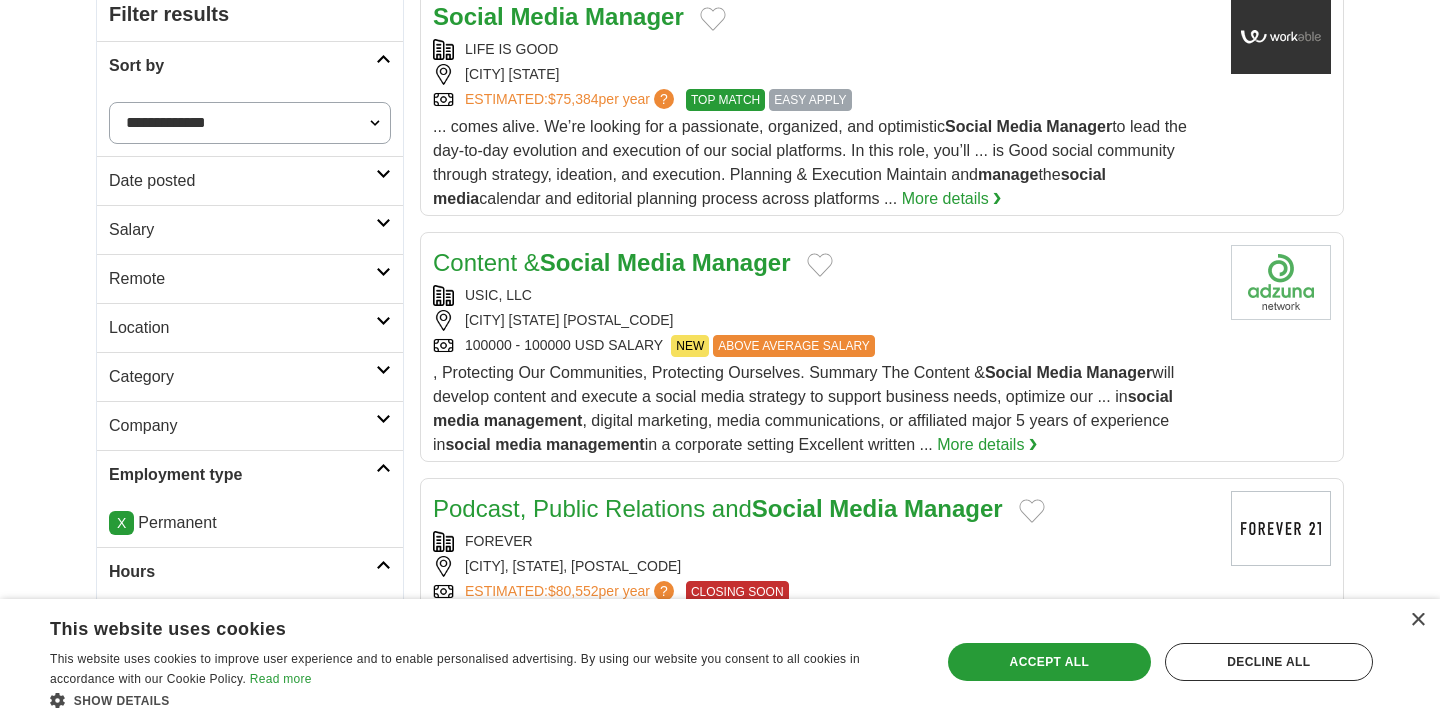 click on "Sort by" at bounding box center [242, 66] 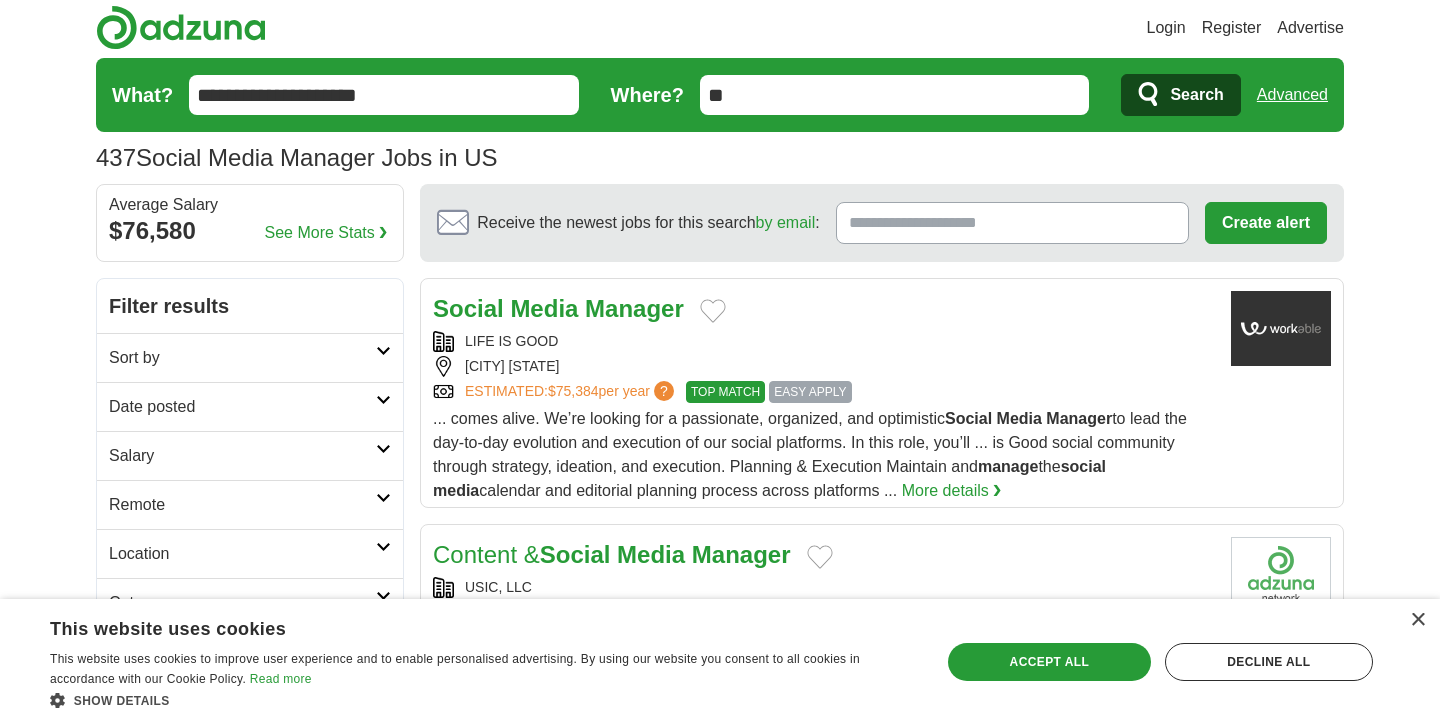 scroll, scrollTop: 0, scrollLeft: 0, axis: both 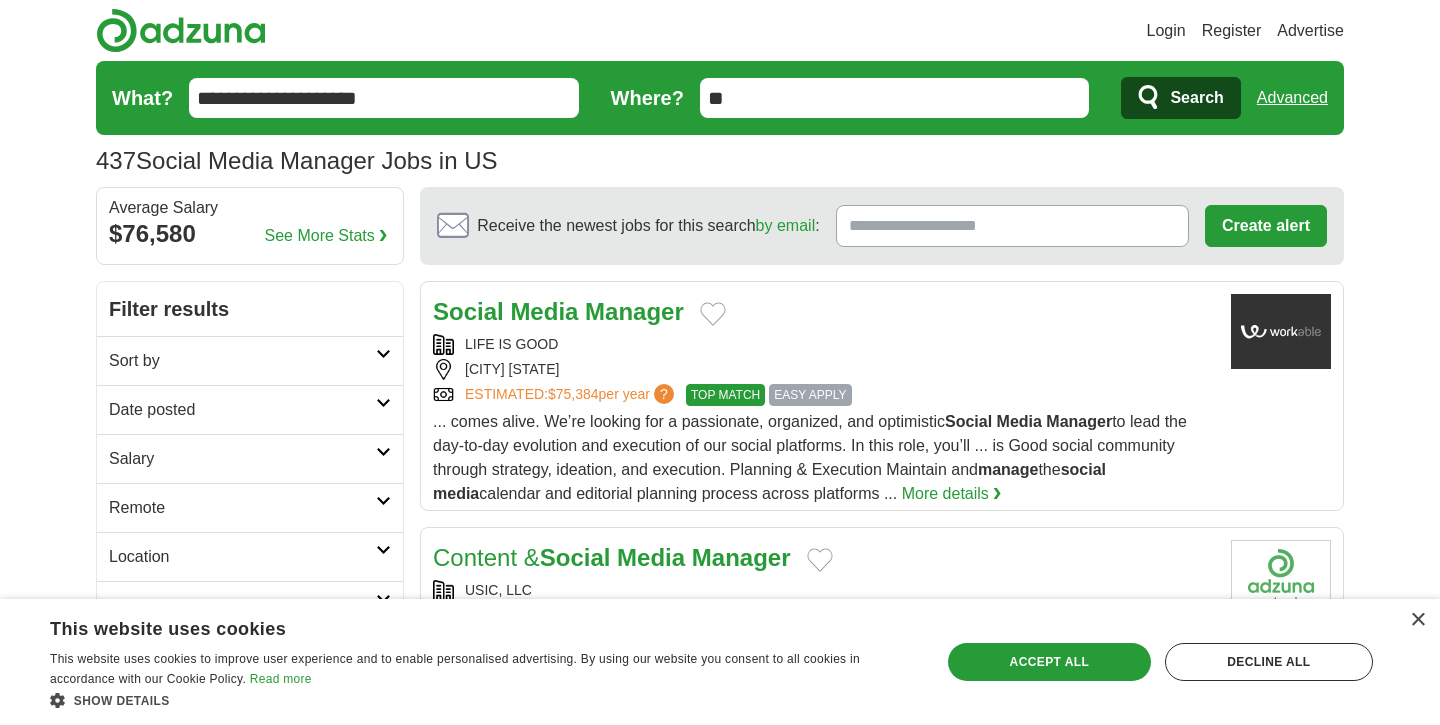 click on "**********" at bounding box center [384, 98] 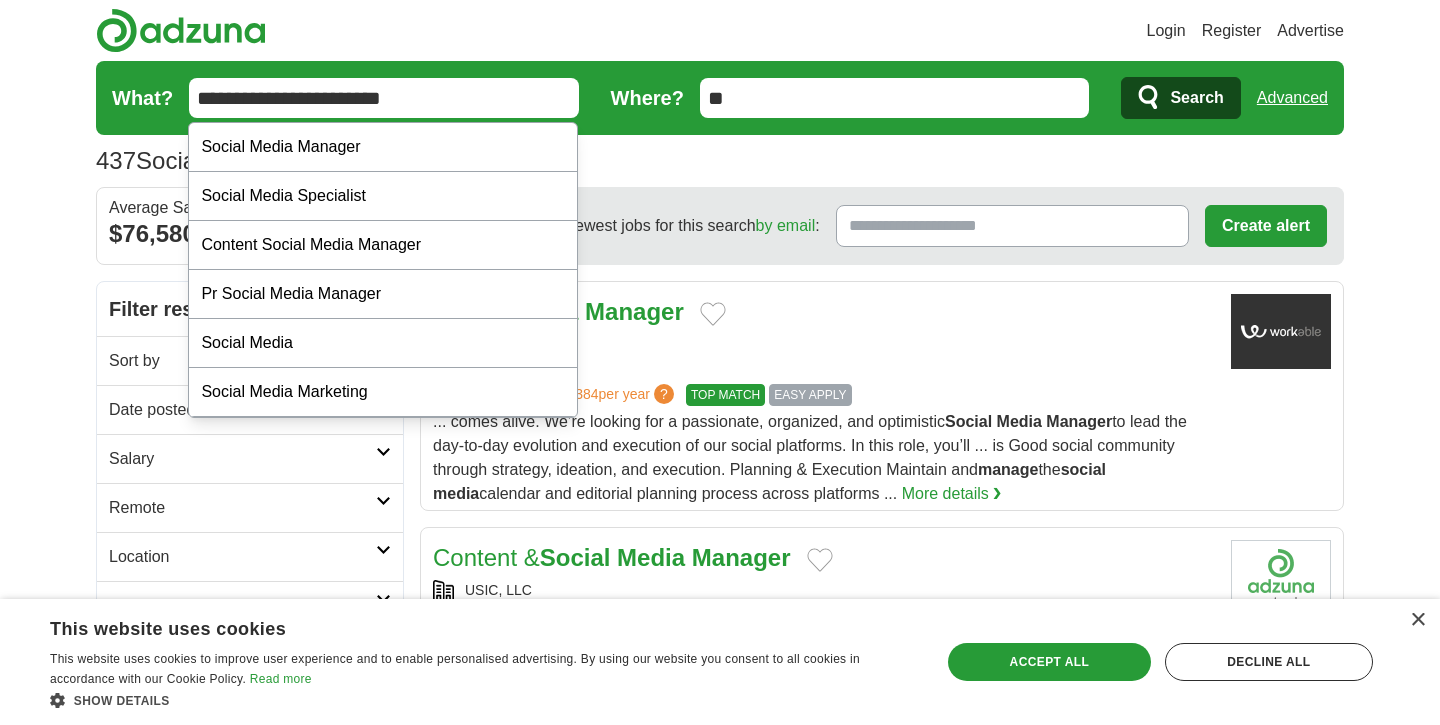 type on "**********" 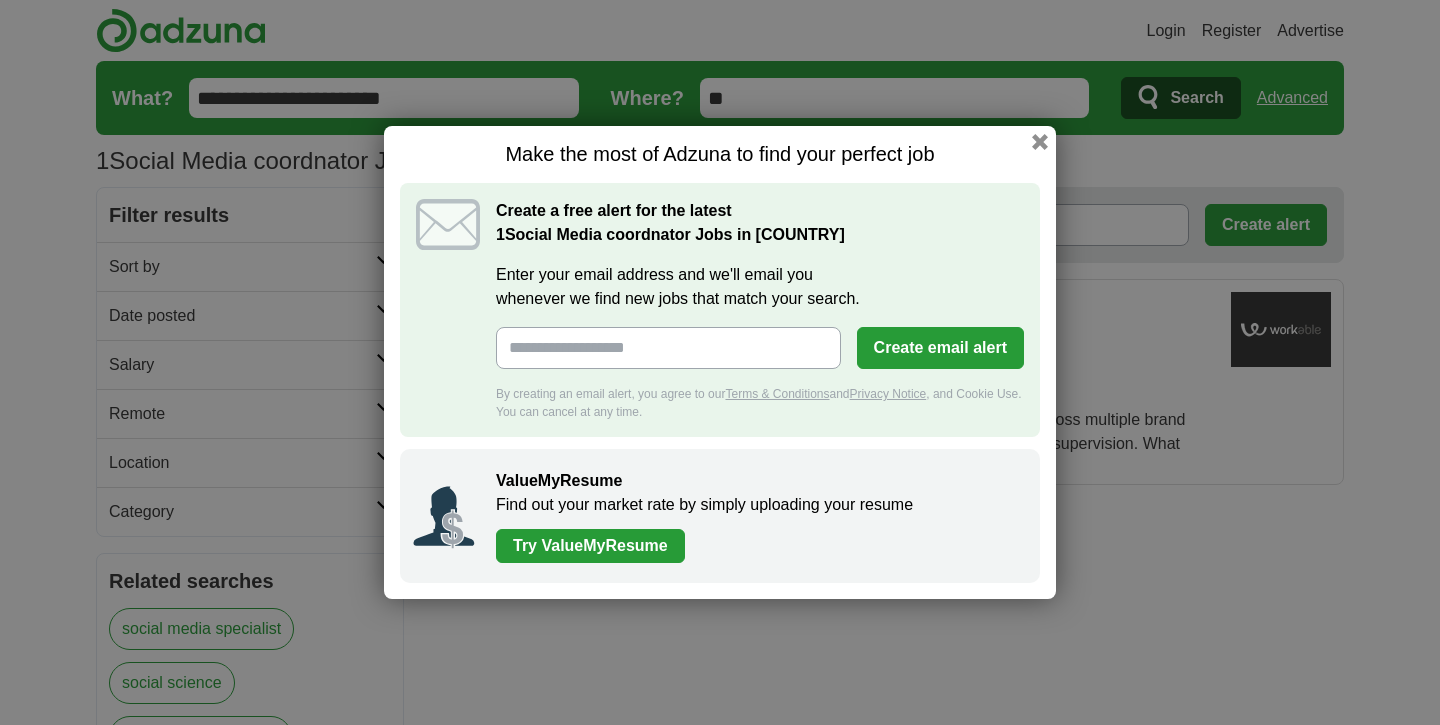 scroll, scrollTop: 0, scrollLeft: 0, axis: both 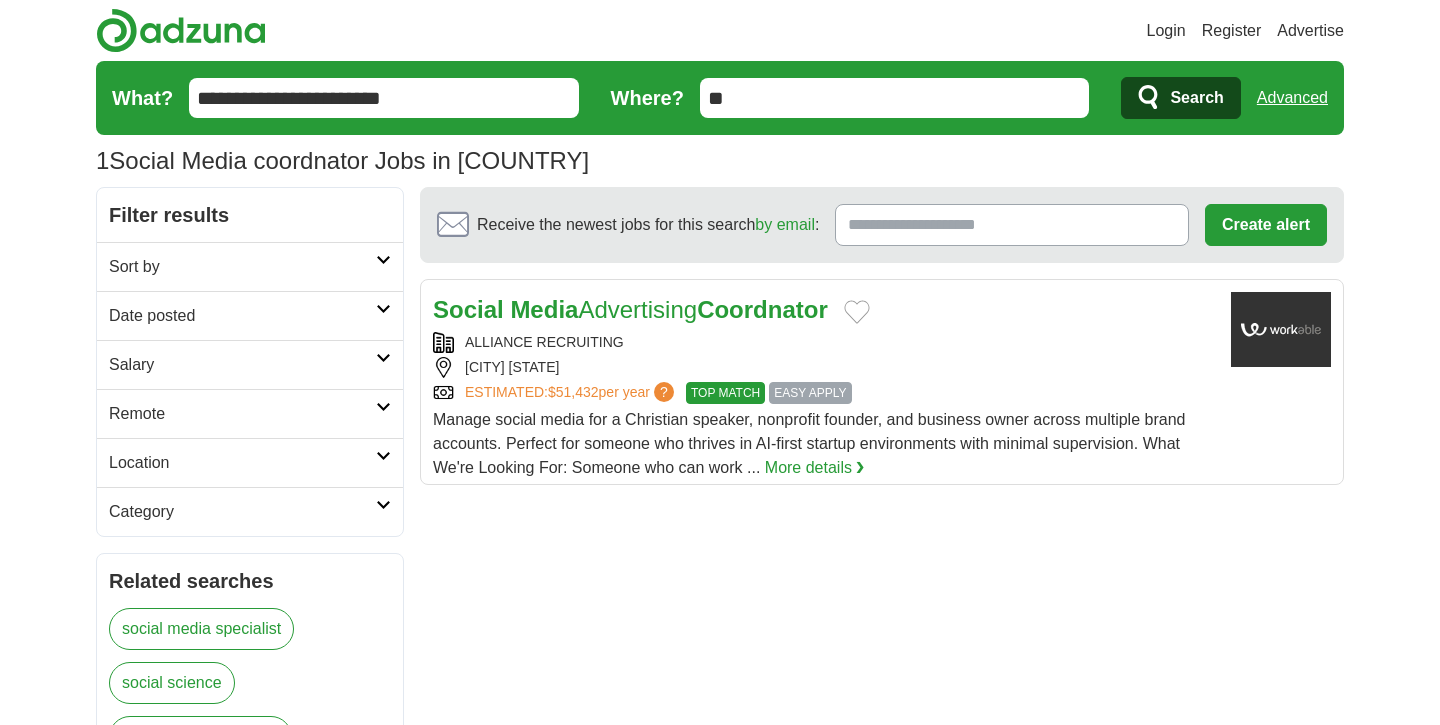 click on "1
Social Media coordnator Jobs in US" at bounding box center [720, 161] 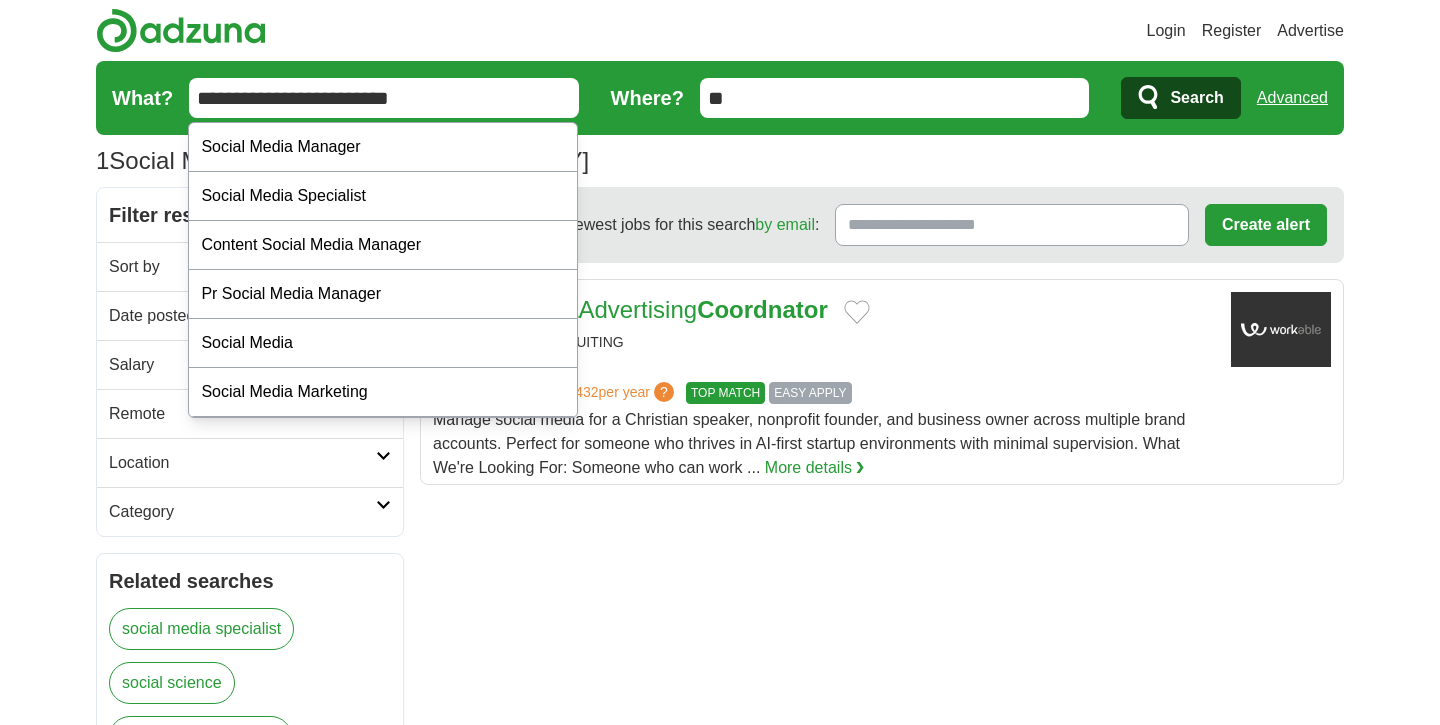 type on "**********" 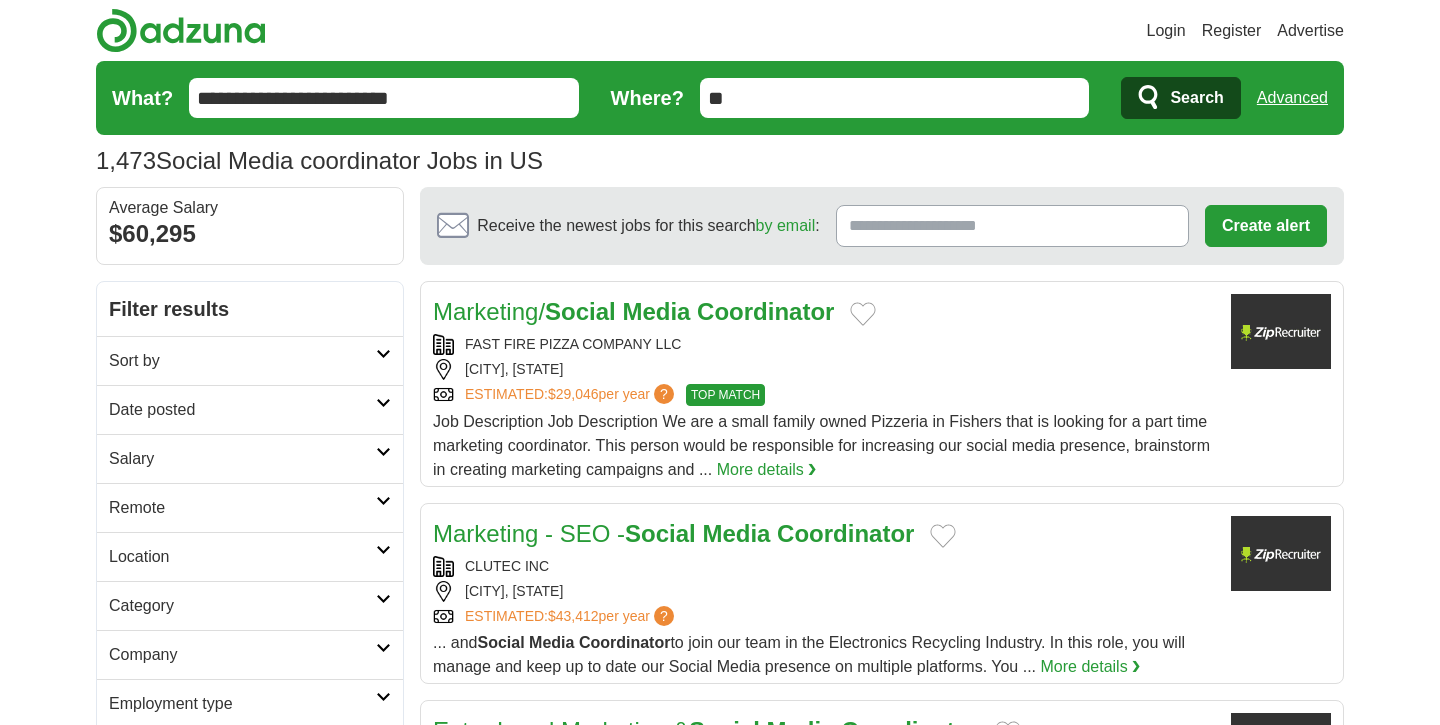 scroll, scrollTop: 0, scrollLeft: 0, axis: both 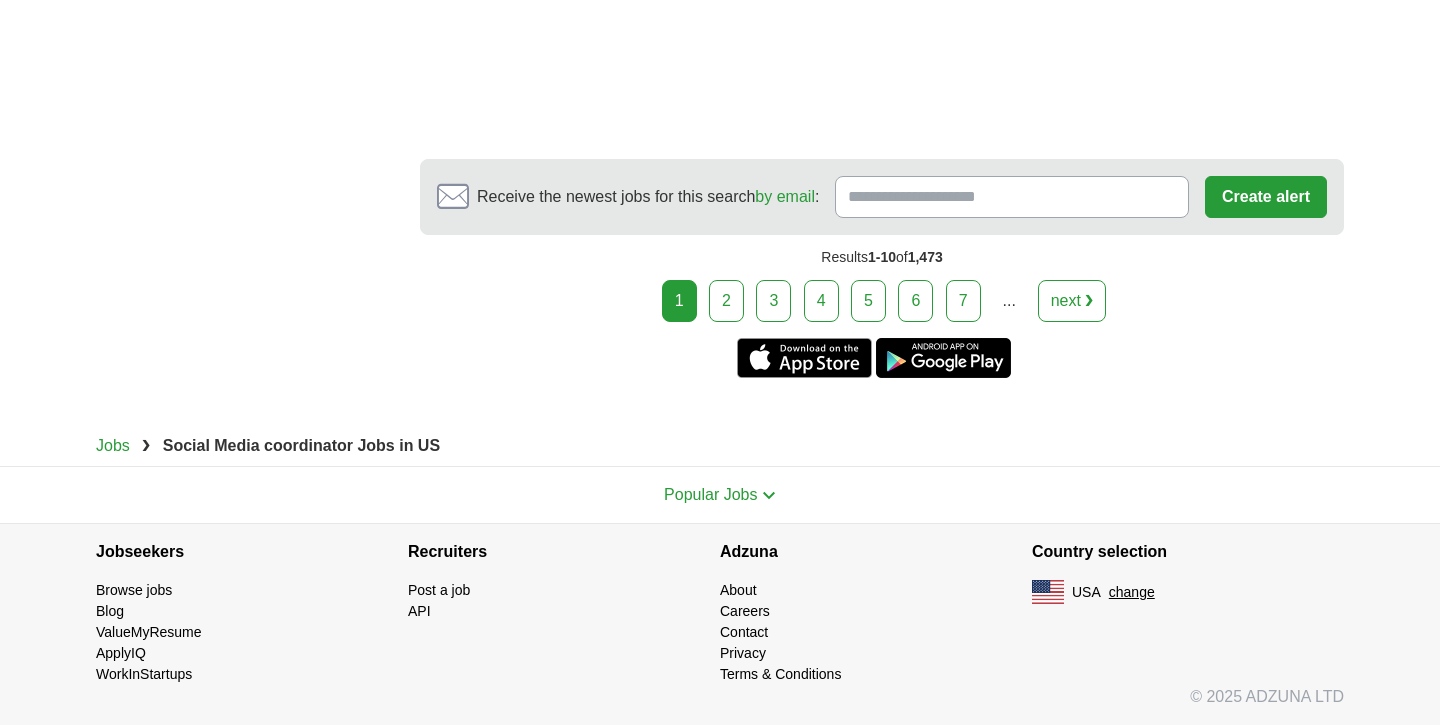 click on "2" at bounding box center (726, 301) 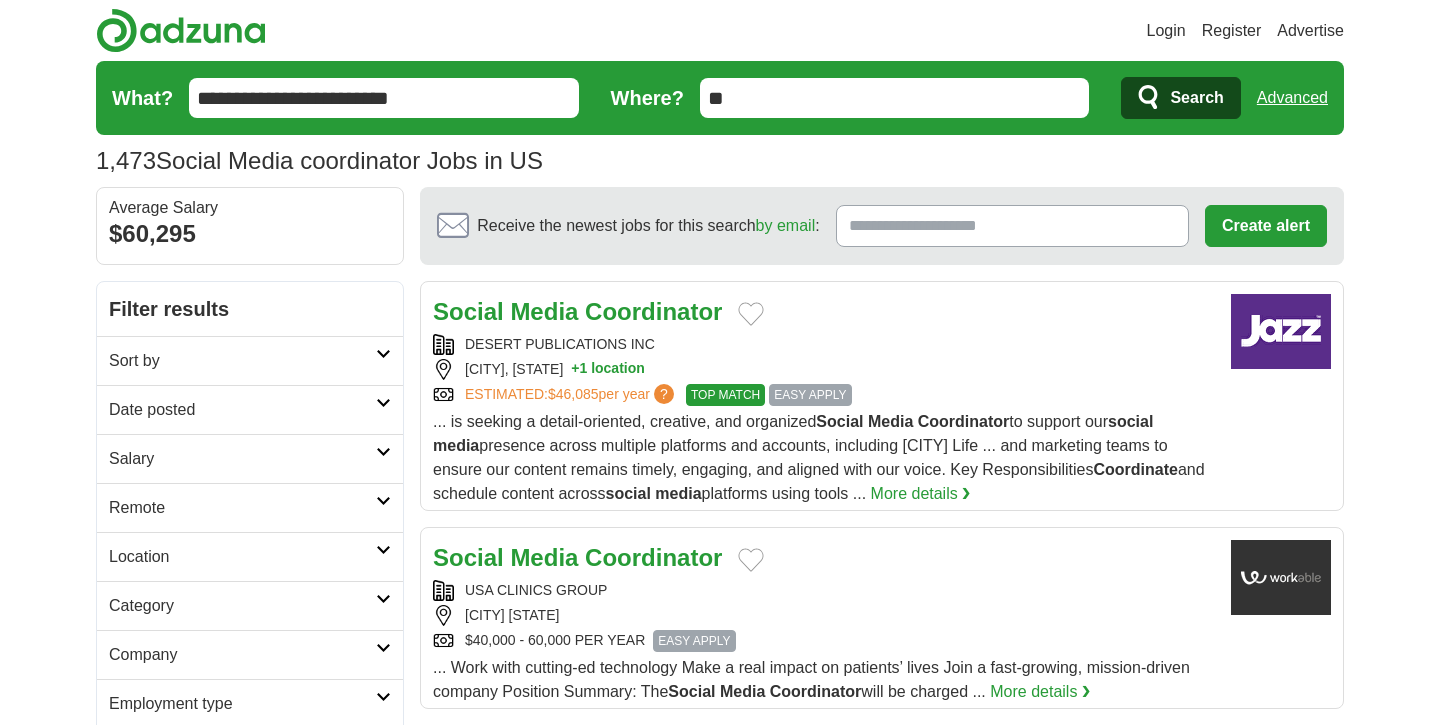 scroll, scrollTop: 0, scrollLeft: 0, axis: both 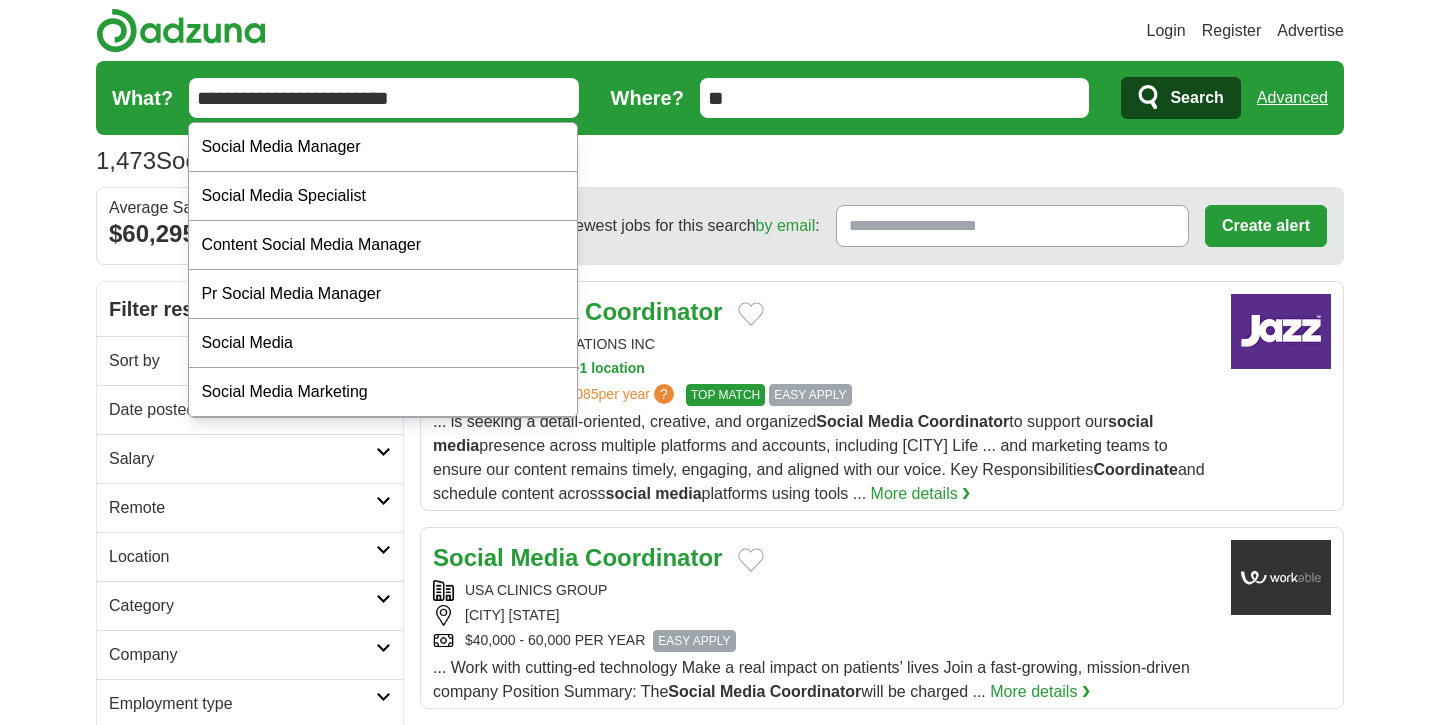 drag, startPoint x: 472, startPoint y: 93, endPoint x: 204, endPoint y: 75, distance: 268.6038 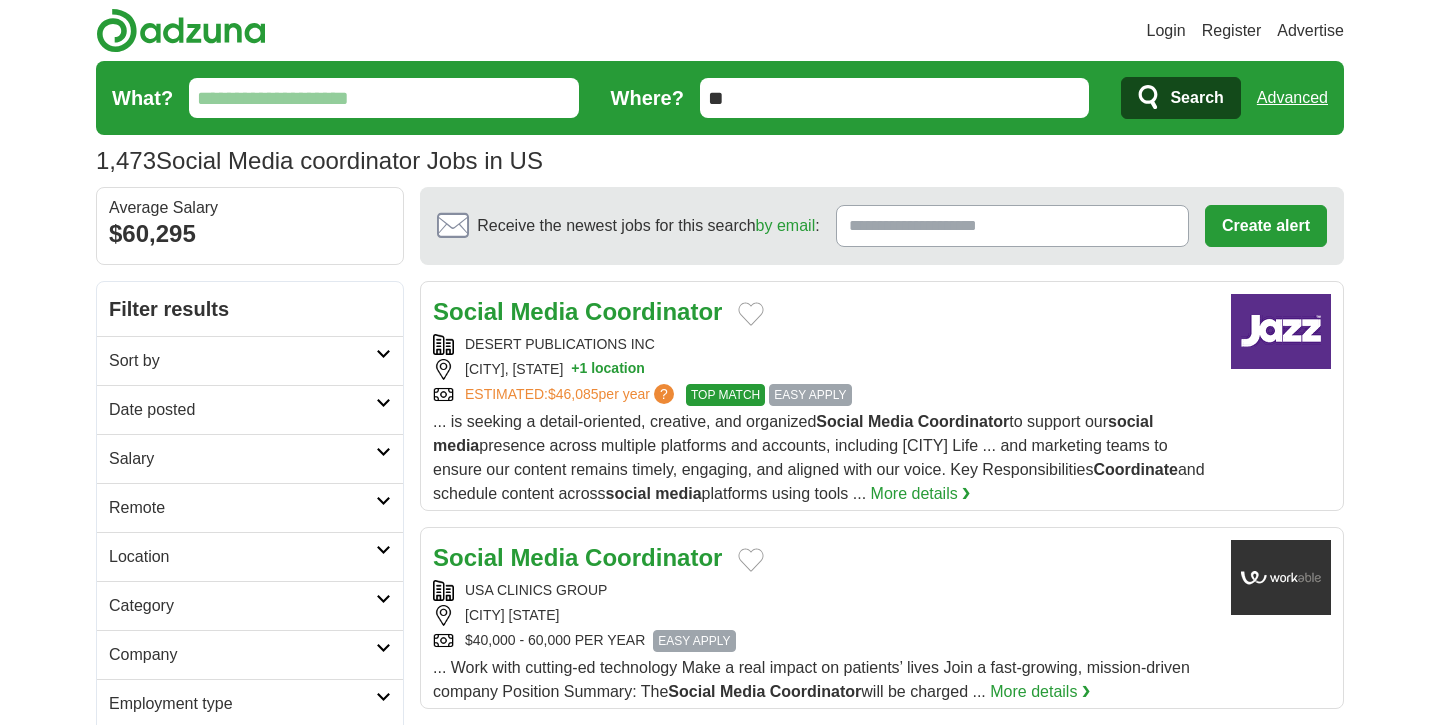 type 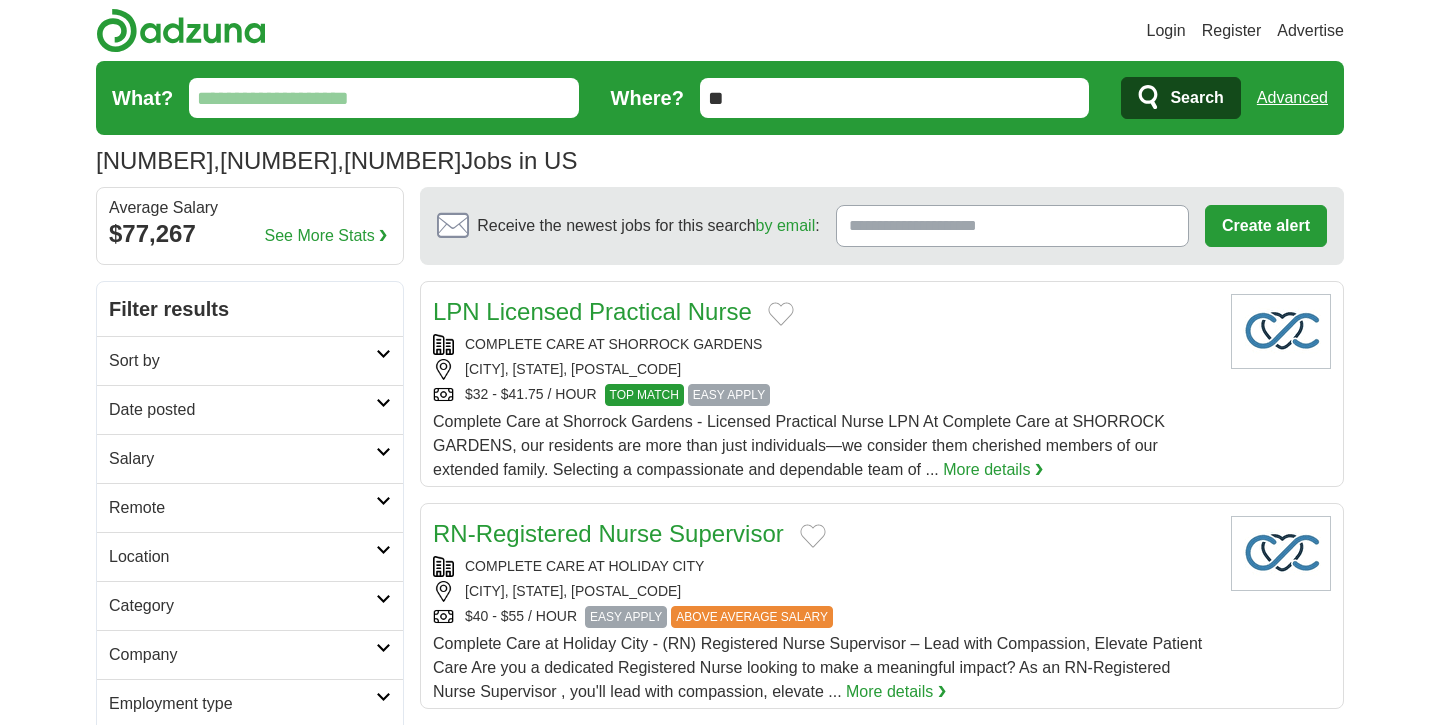 scroll, scrollTop: 238, scrollLeft: 0, axis: vertical 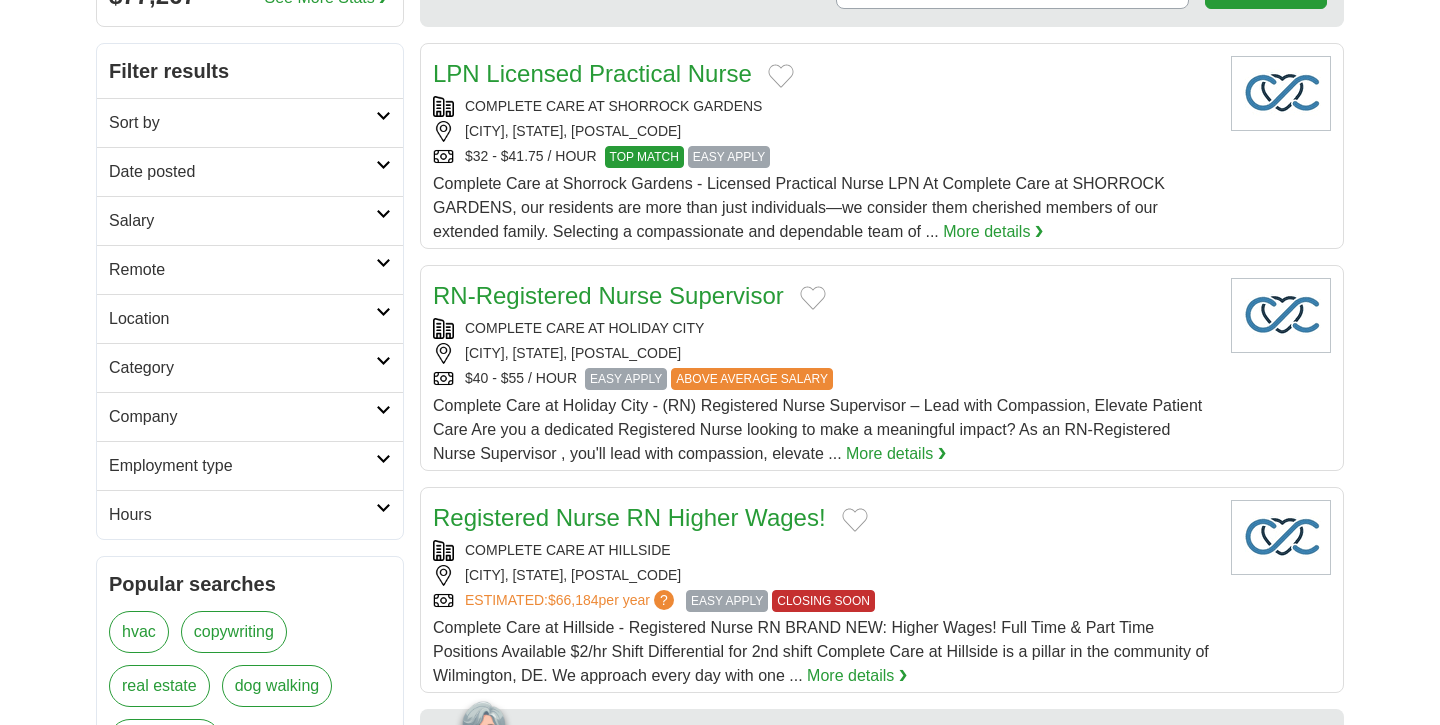 click on "Employment type" at bounding box center (242, 466) 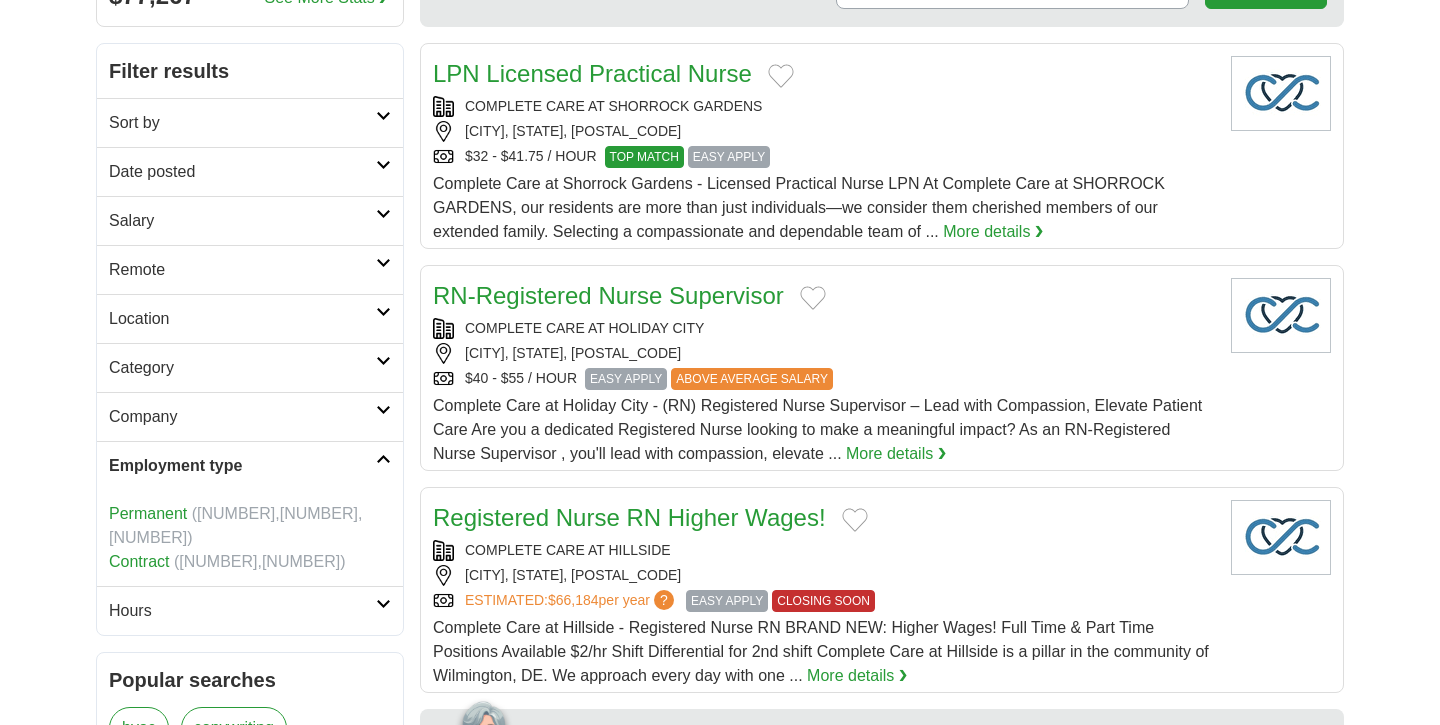 click on "Employment type" at bounding box center [242, 466] 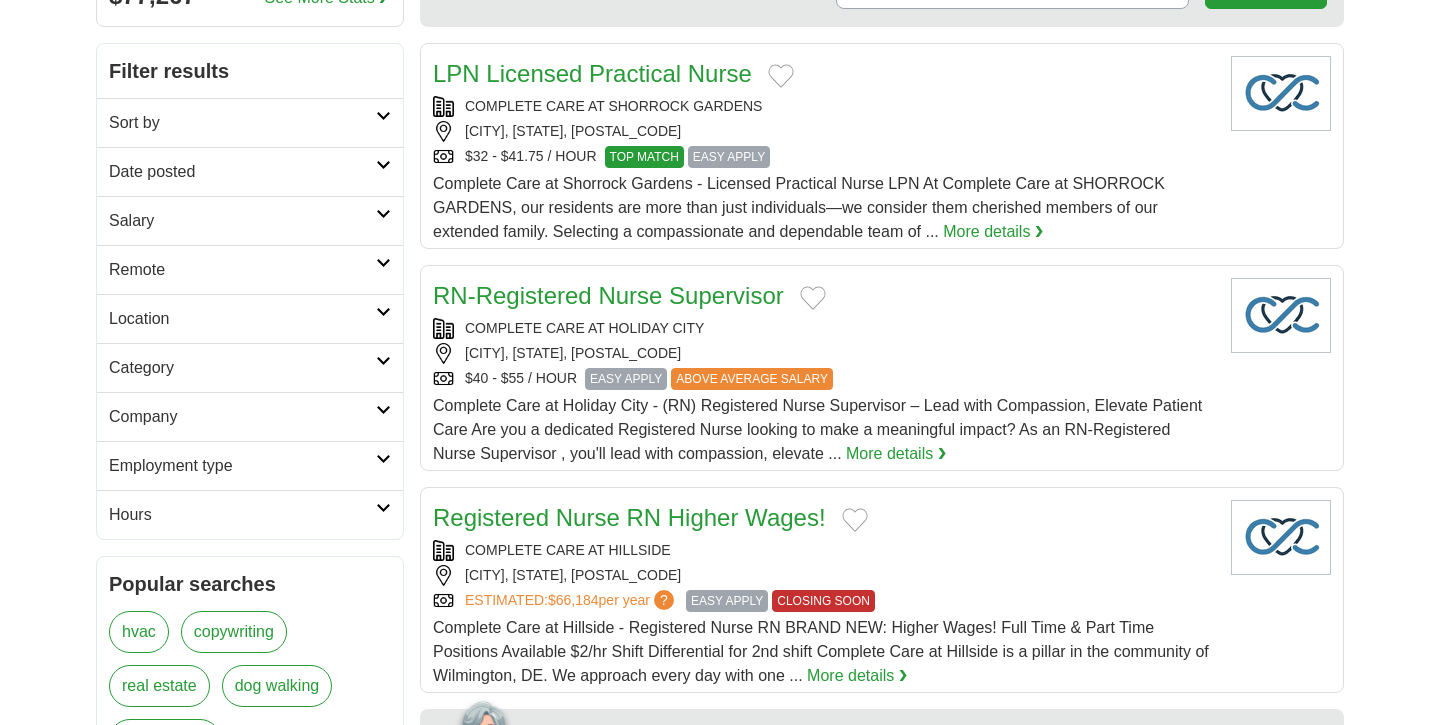 click on "Hours" at bounding box center [242, 515] 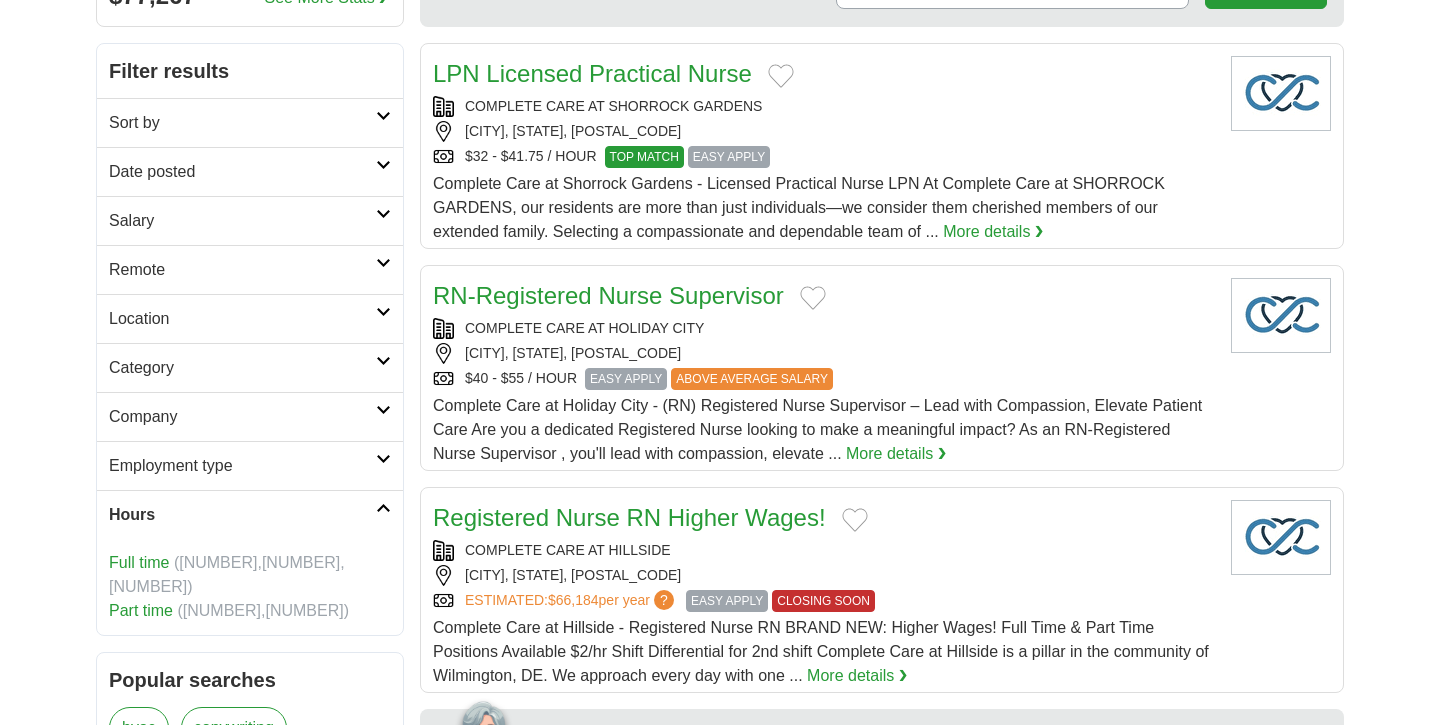 click on "Full time" at bounding box center (139, 562) 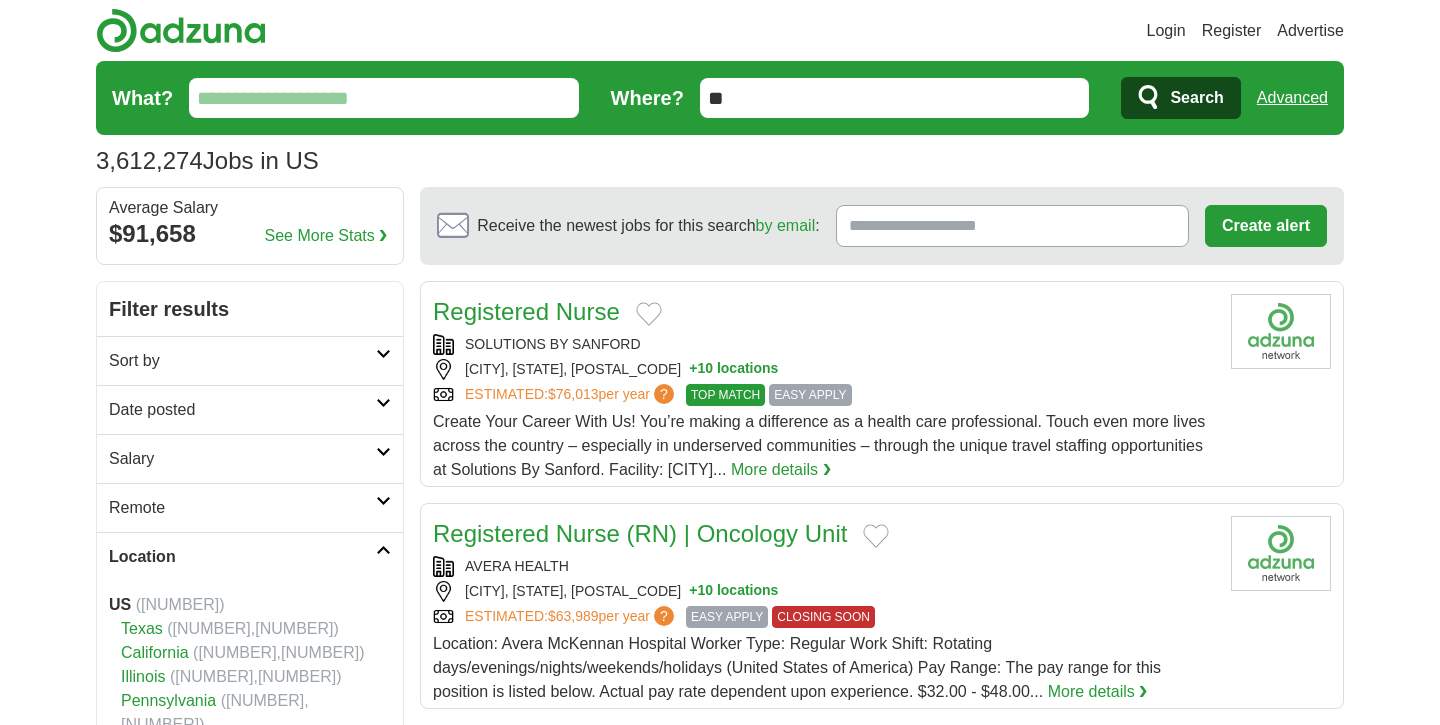 scroll, scrollTop: 0, scrollLeft: 0, axis: both 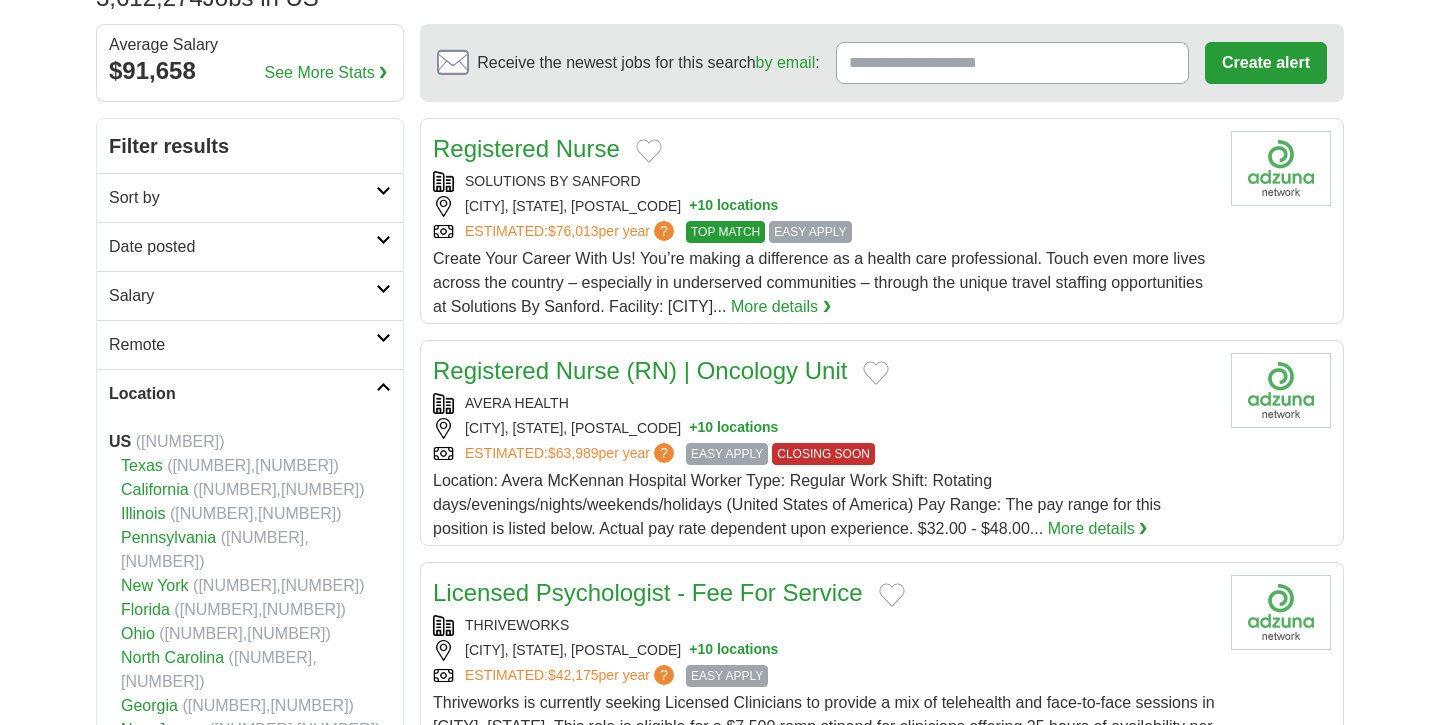 click on "Location" at bounding box center (242, 394) 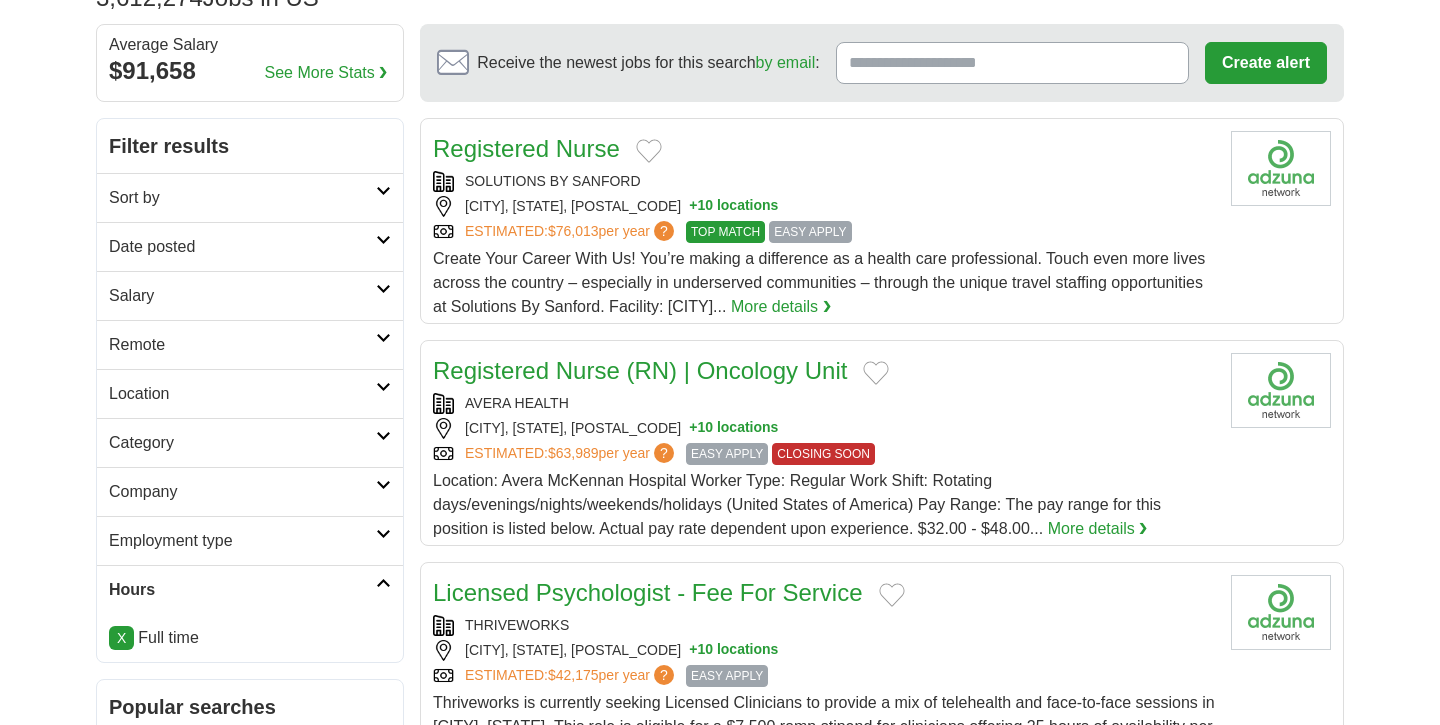 click on "Employment type" at bounding box center (242, 541) 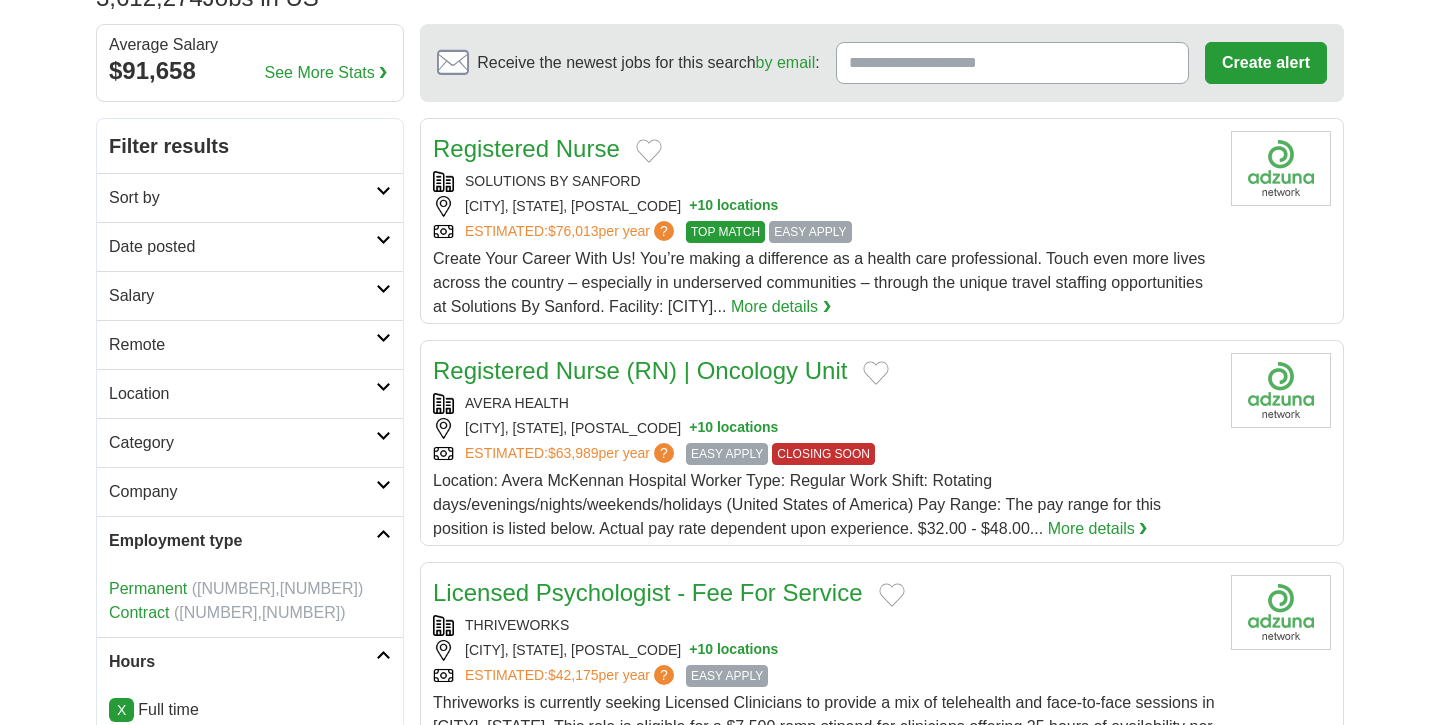 click on "Permanent" at bounding box center (148, 588) 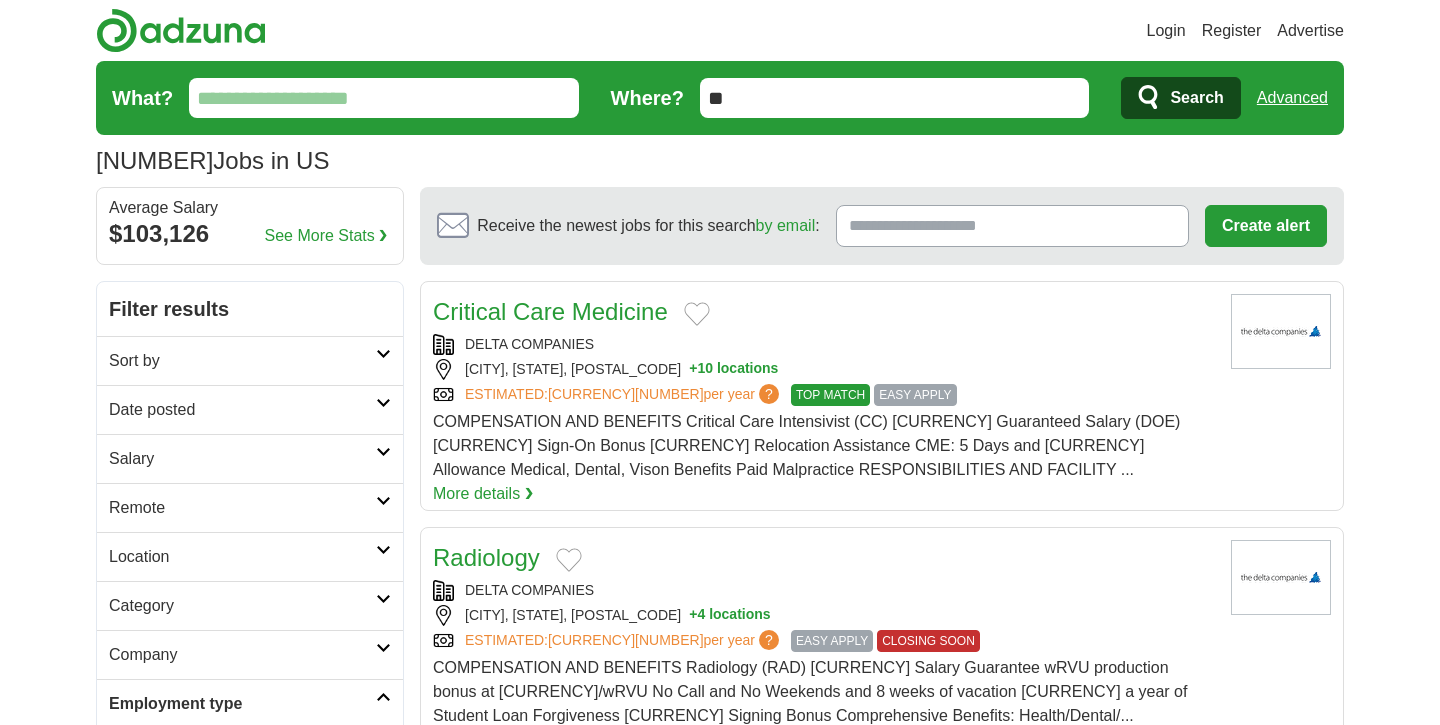 scroll, scrollTop: 0, scrollLeft: 0, axis: both 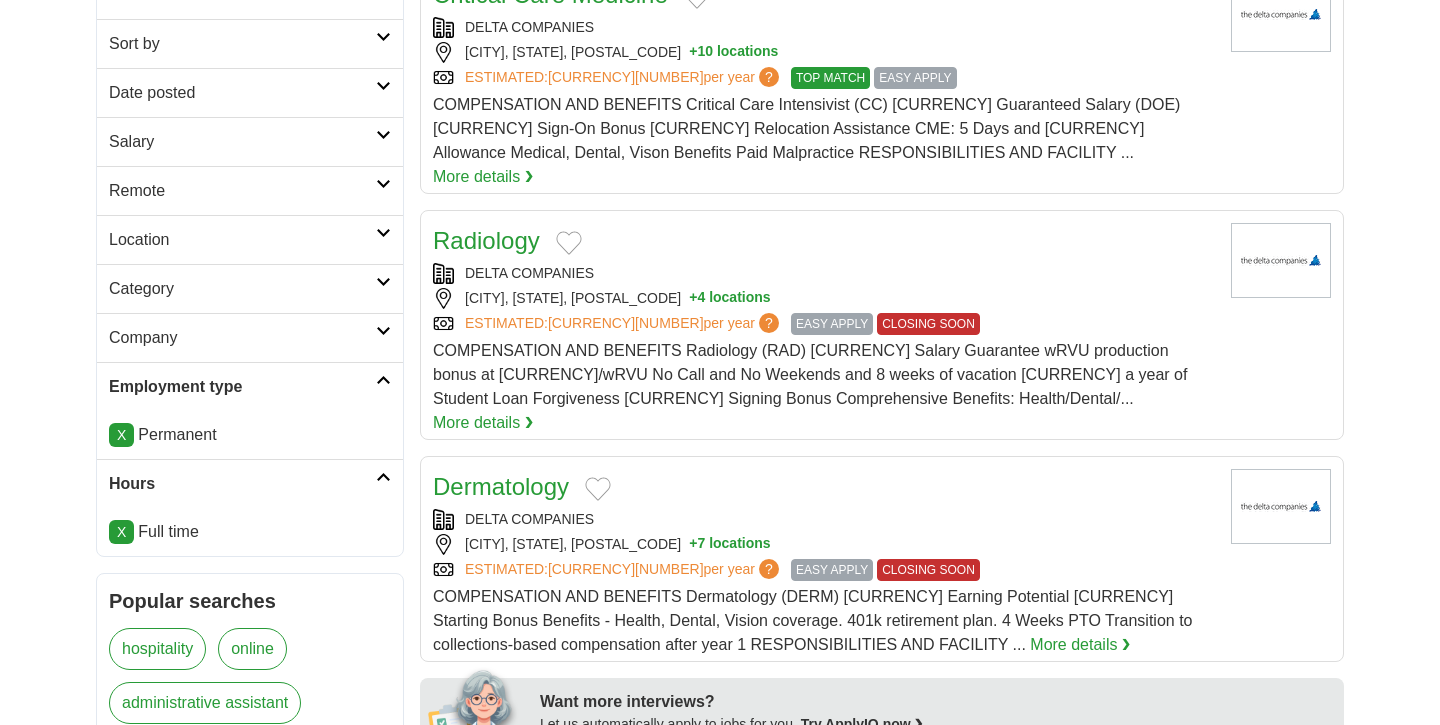 click on "Company" at bounding box center [242, 338] 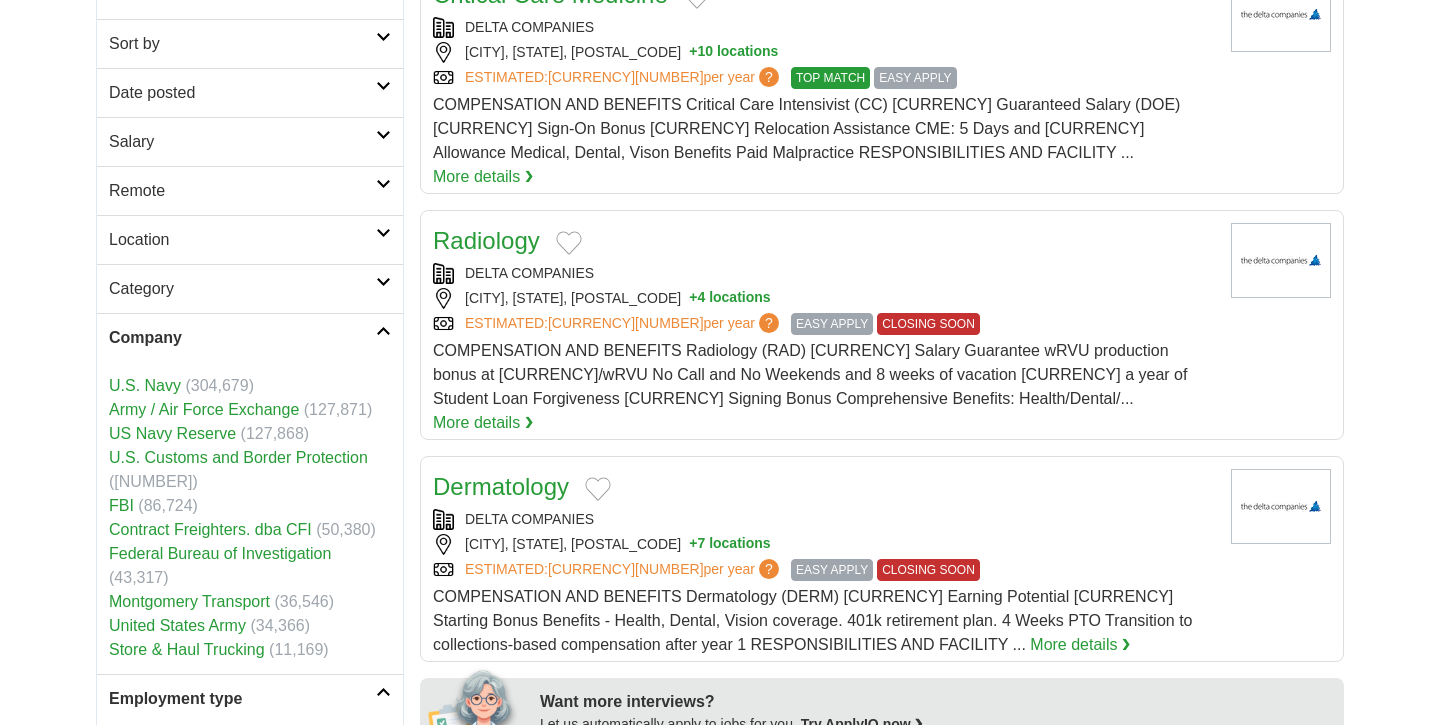 click on "Company" at bounding box center [242, 338] 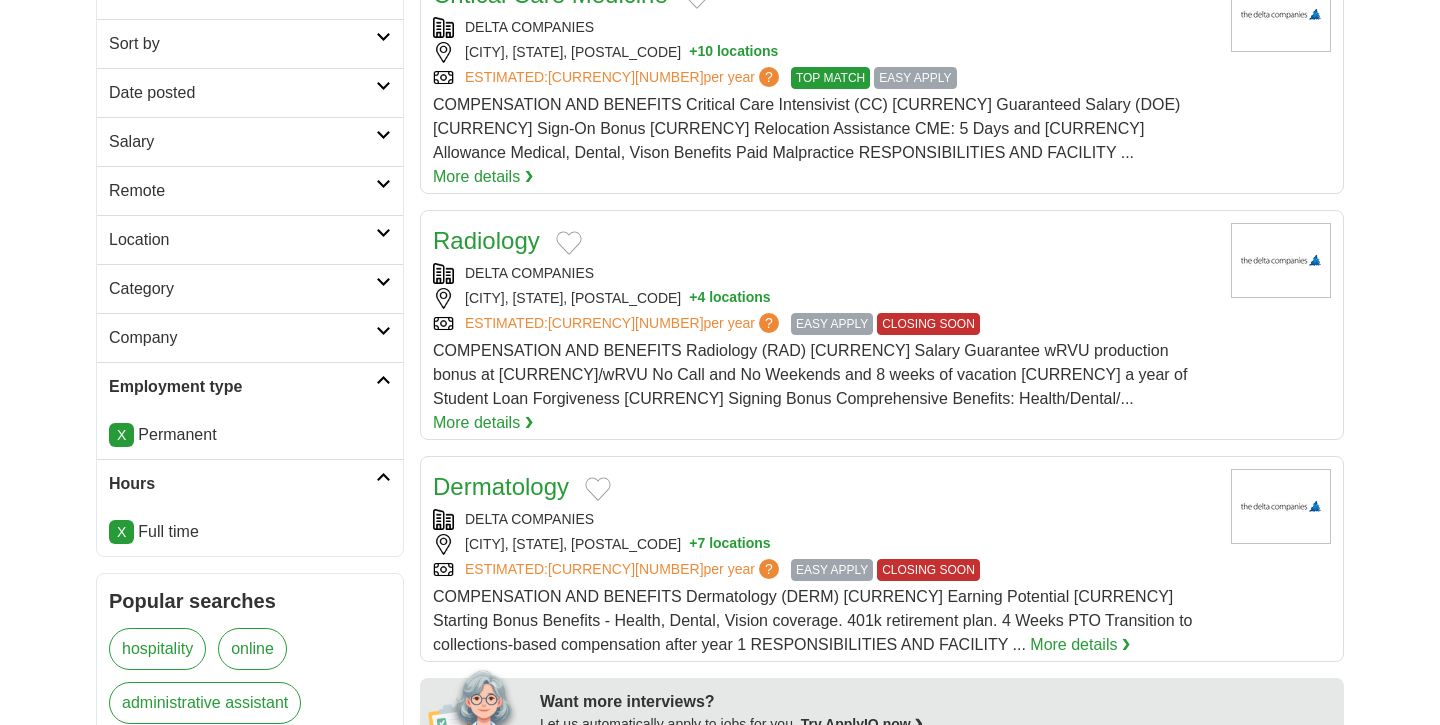 click on "Category" at bounding box center (242, 289) 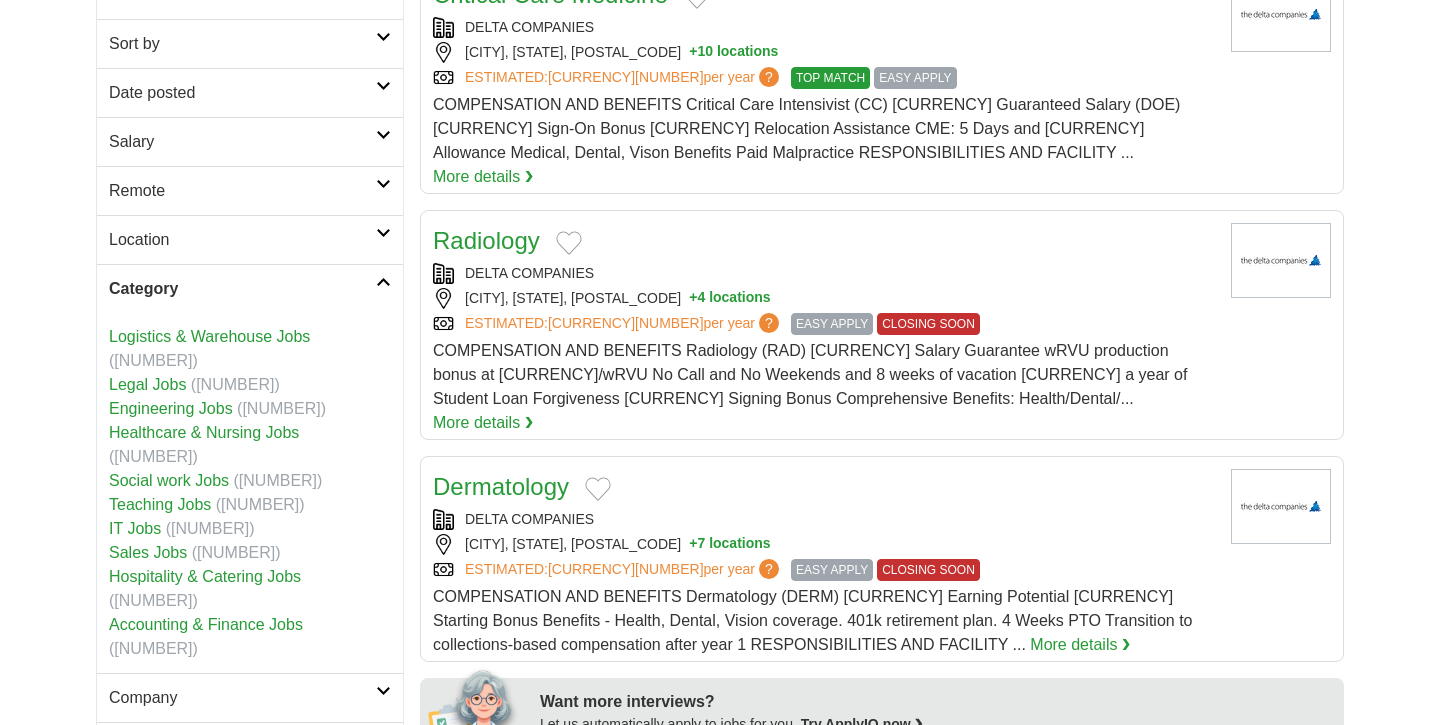 click on "Category" at bounding box center [242, 289] 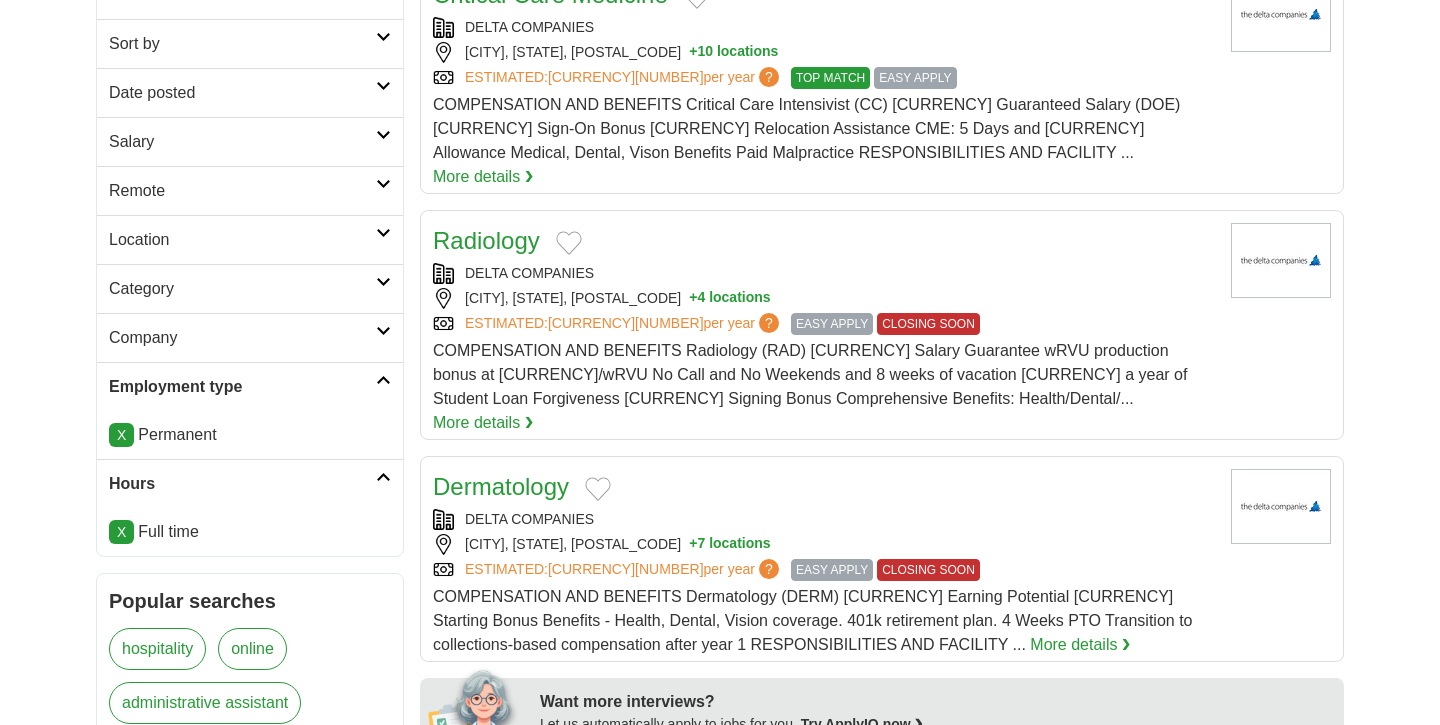 click on "Location" at bounding box center (250, 239) 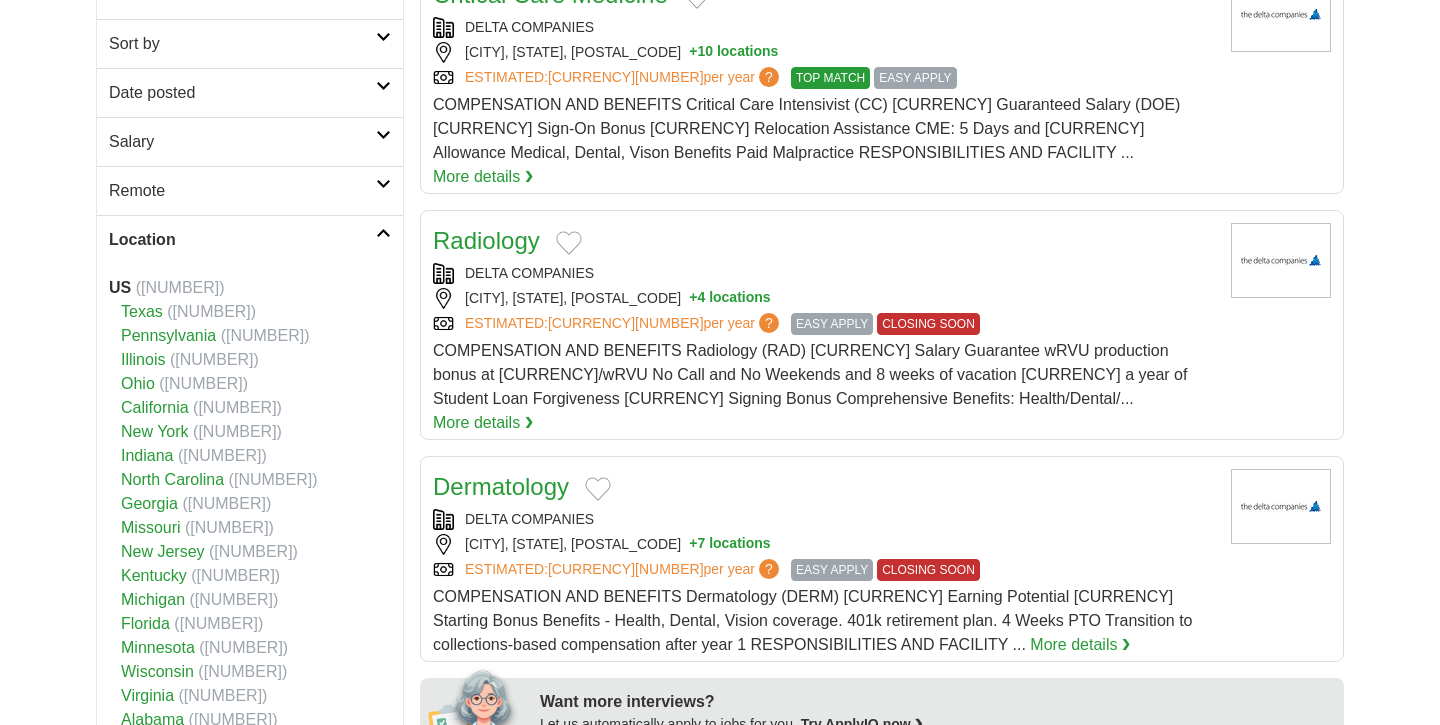 click on "Location" at bounding box center (250, 239) 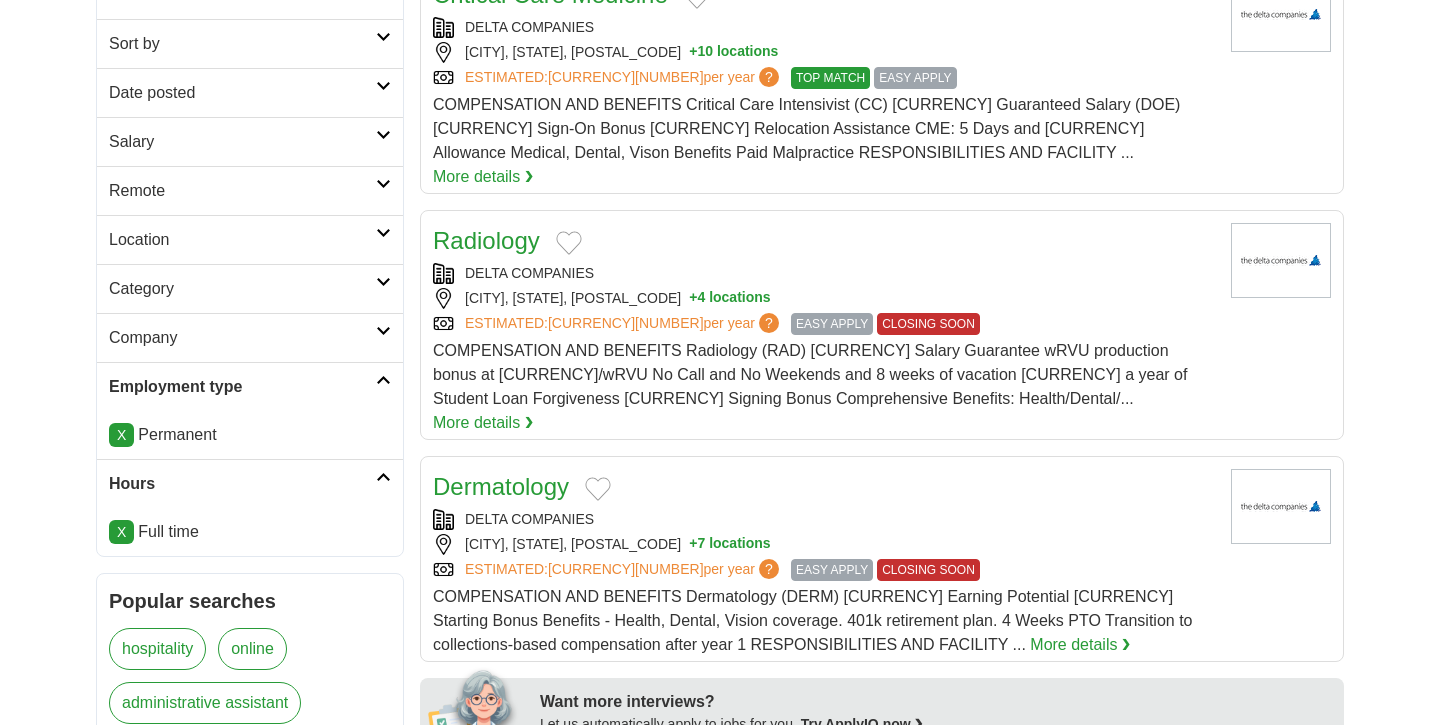 click on "Remote" at bounding box center (250, 190) 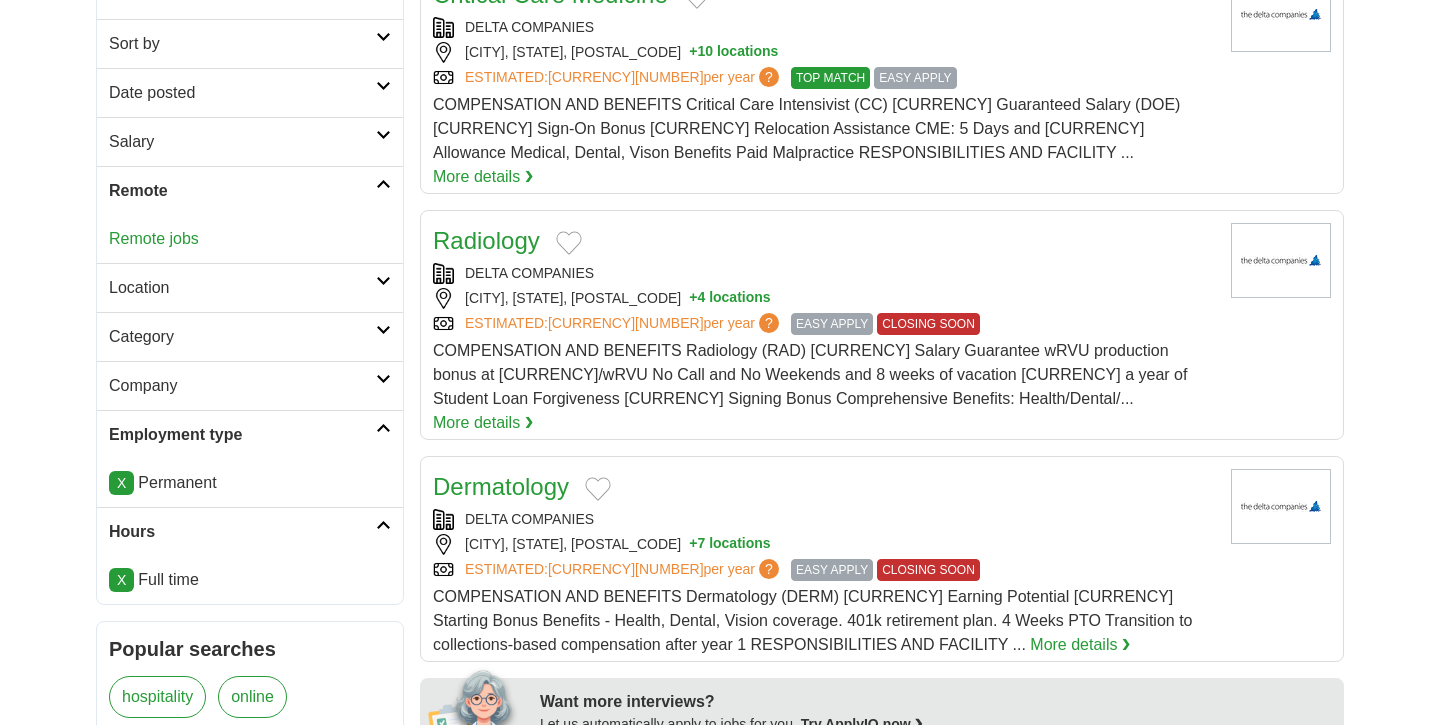 click on "Remote" at bounding box center (250, 190) 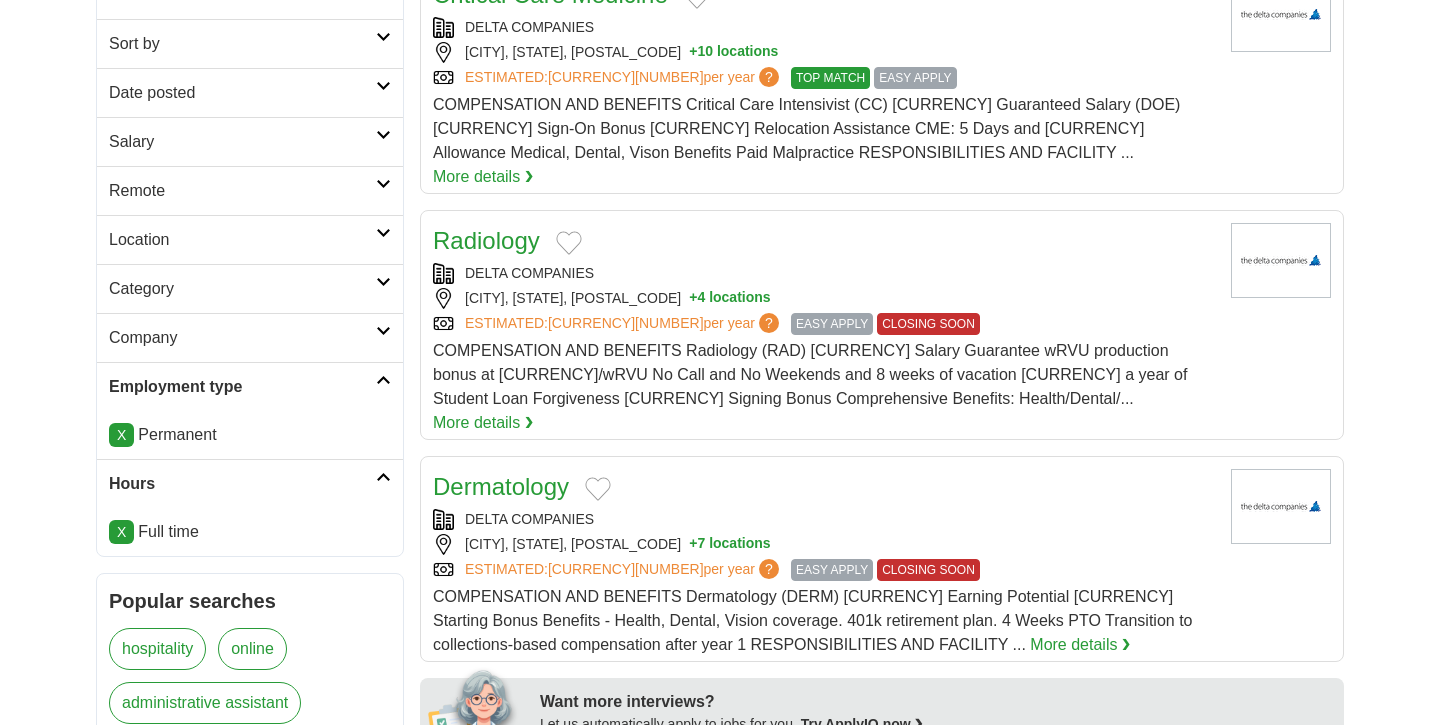 click on "Salary" at bounding box center [242, 142] 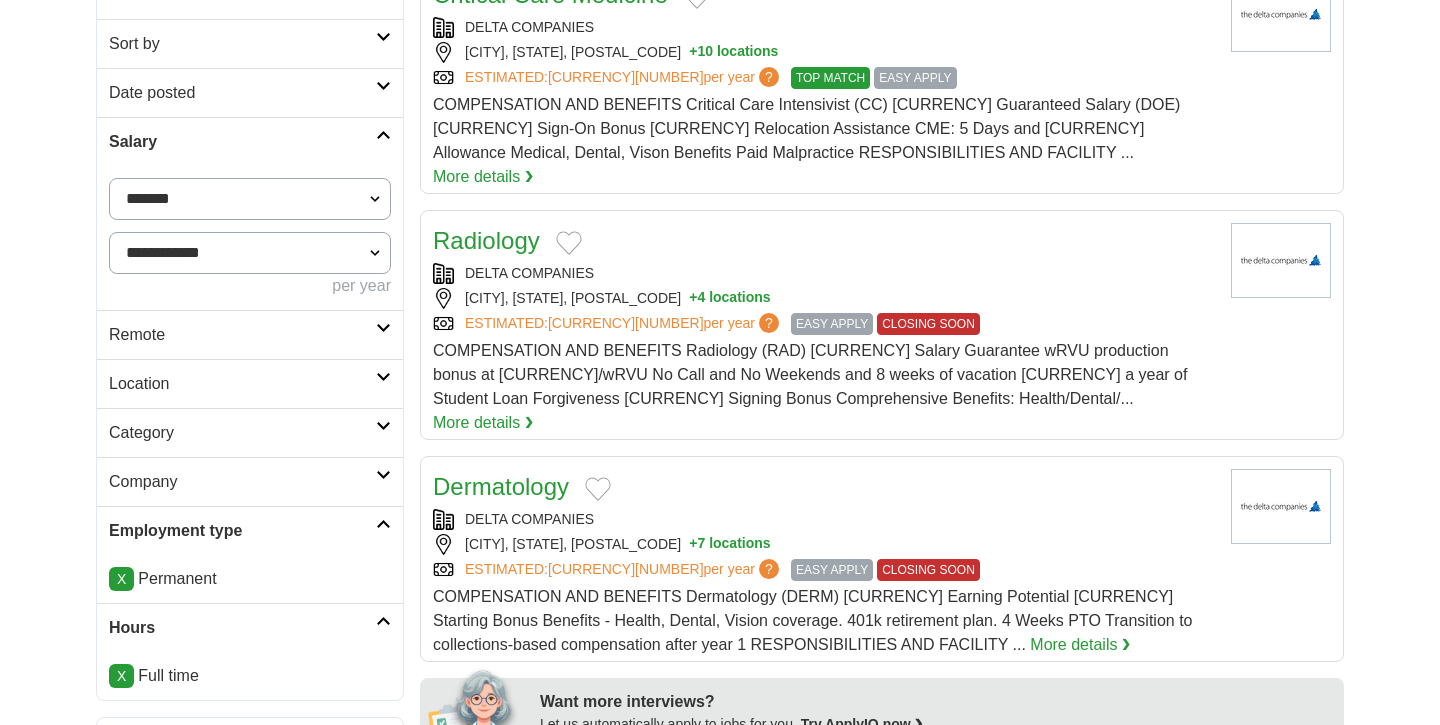 click on "Salary" at bounding box center [242, 142] 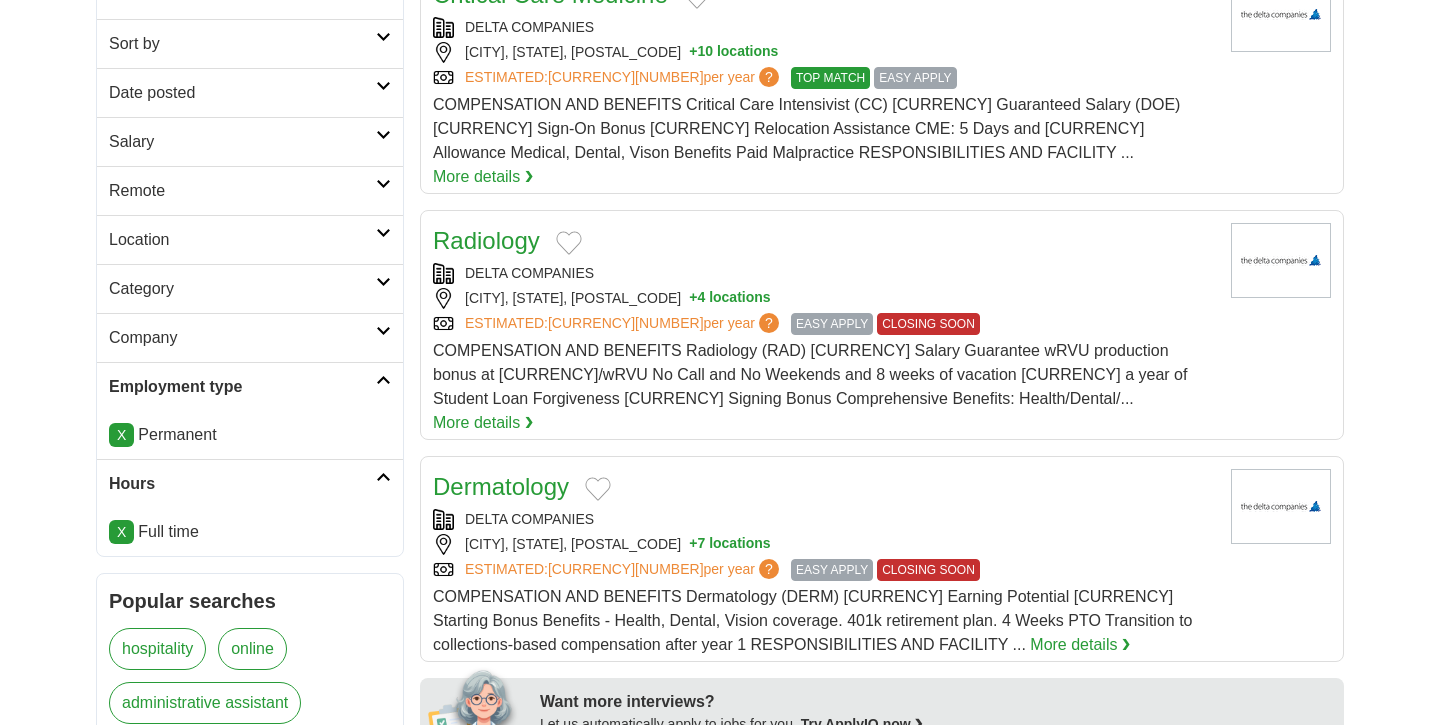 click on "Category" at bounding box center [242, 289] 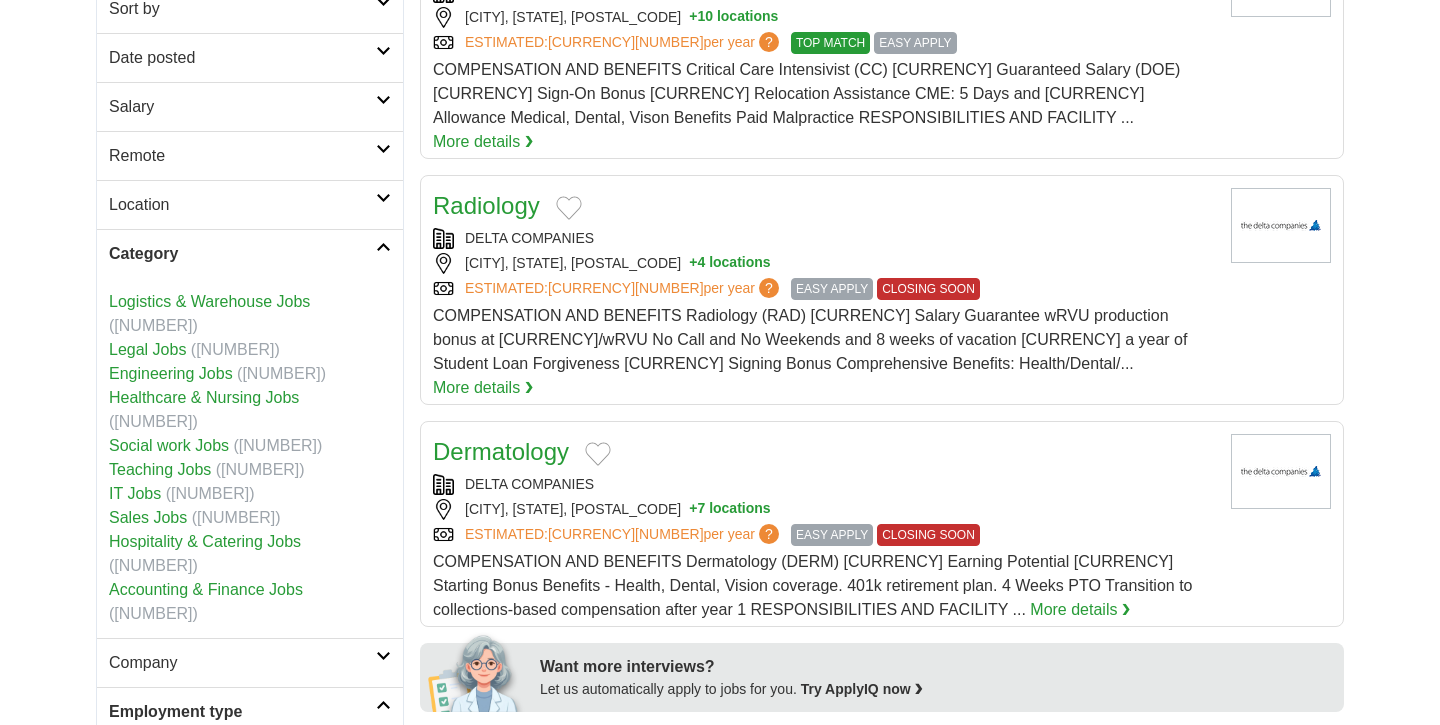 scroll, scrollTop: 0, scrollLeft: 0, axis: both 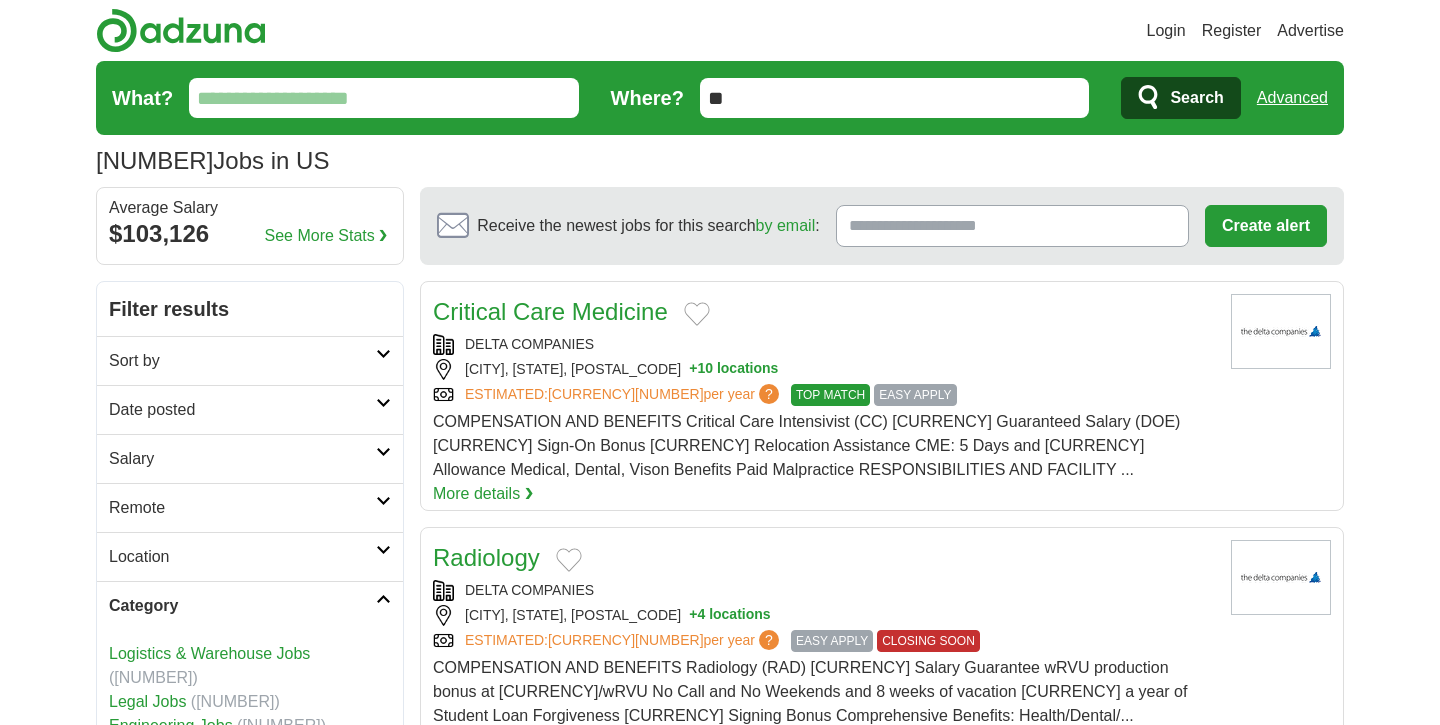 click on "What?" at bounding box center (384, 98) 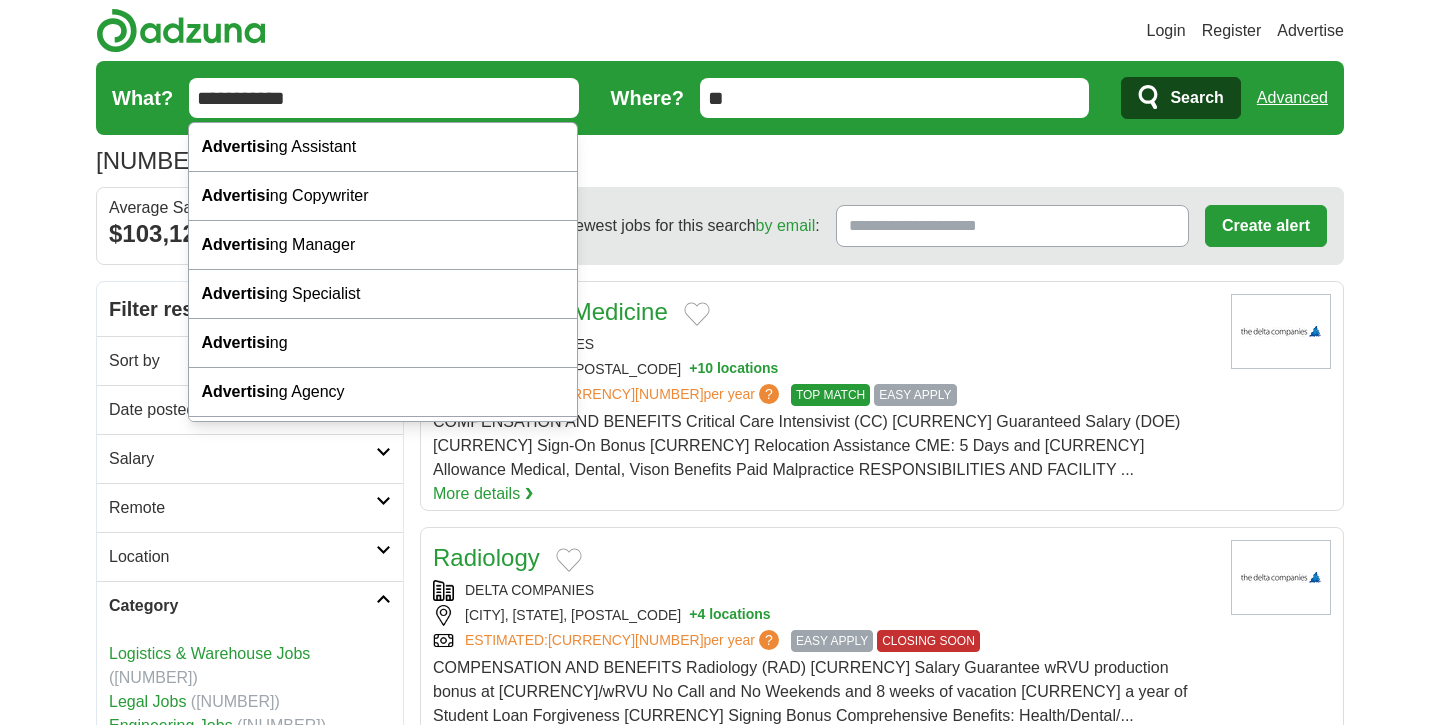 type on "**********" 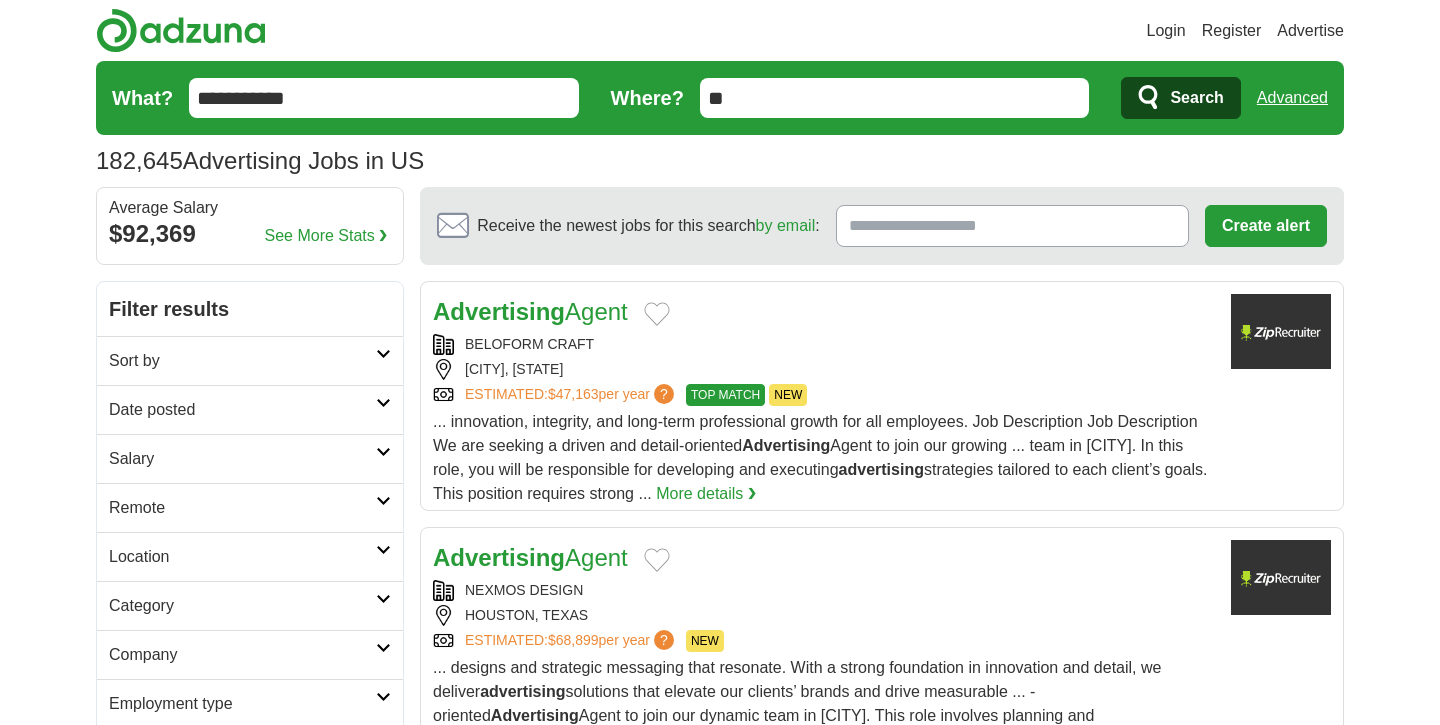 scroll, scrollTop: 249, scrollLeft: 0, axis: vertical 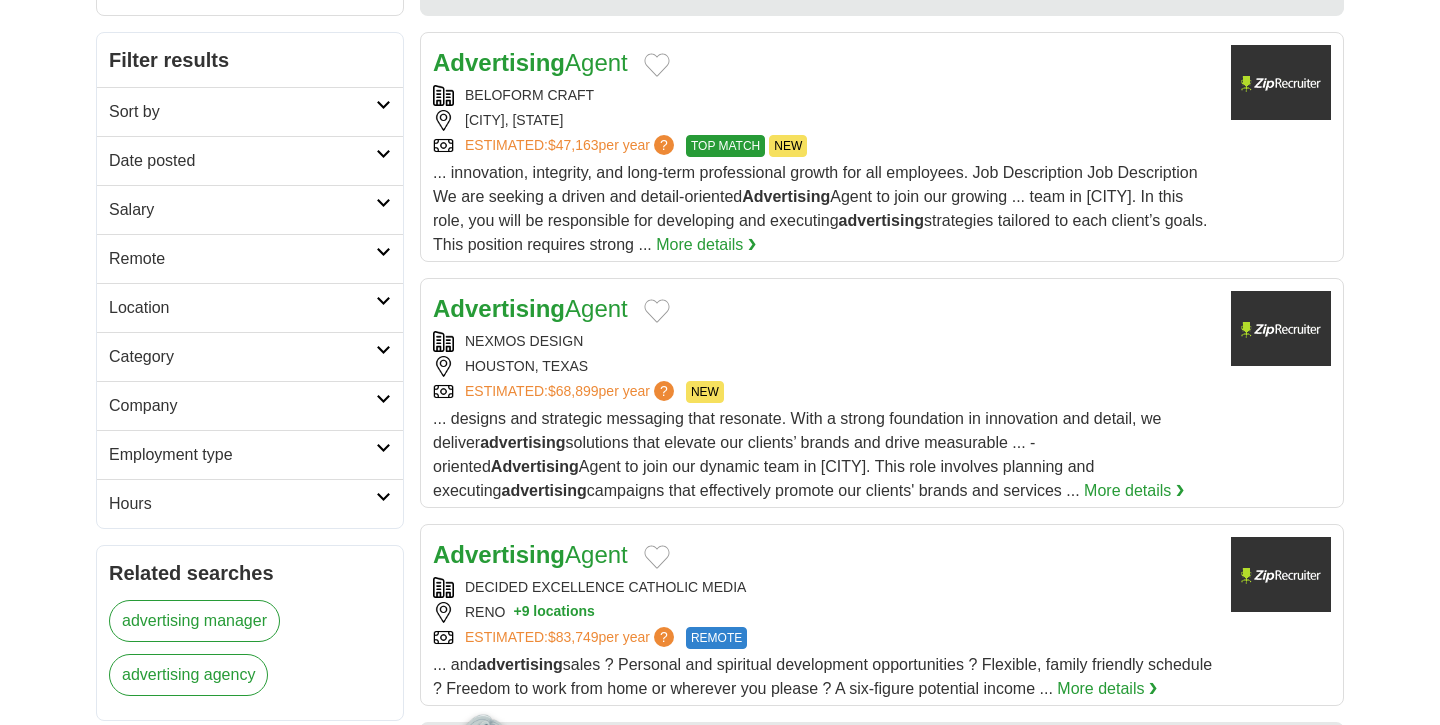 click on "Remote" at bounding box center [242, 259] 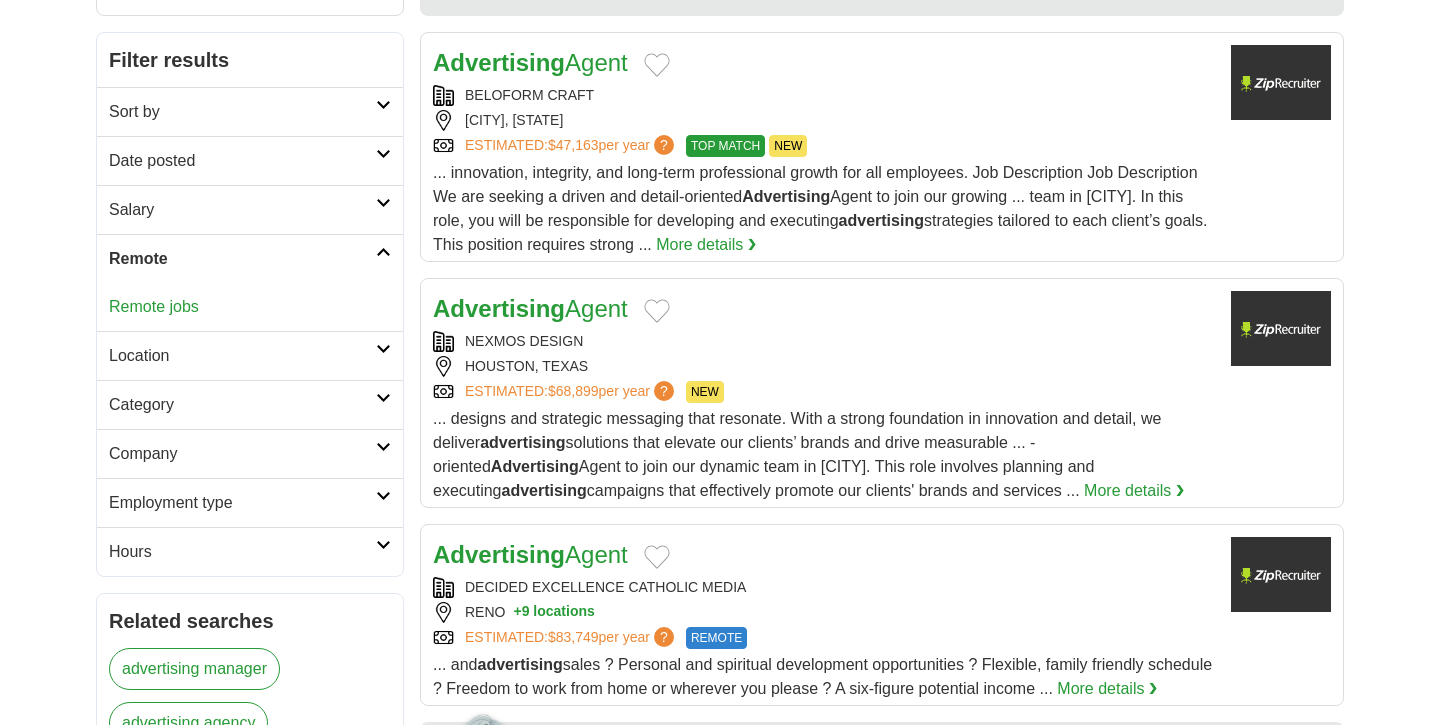 click on "Category" at bounding box center [242, 405] 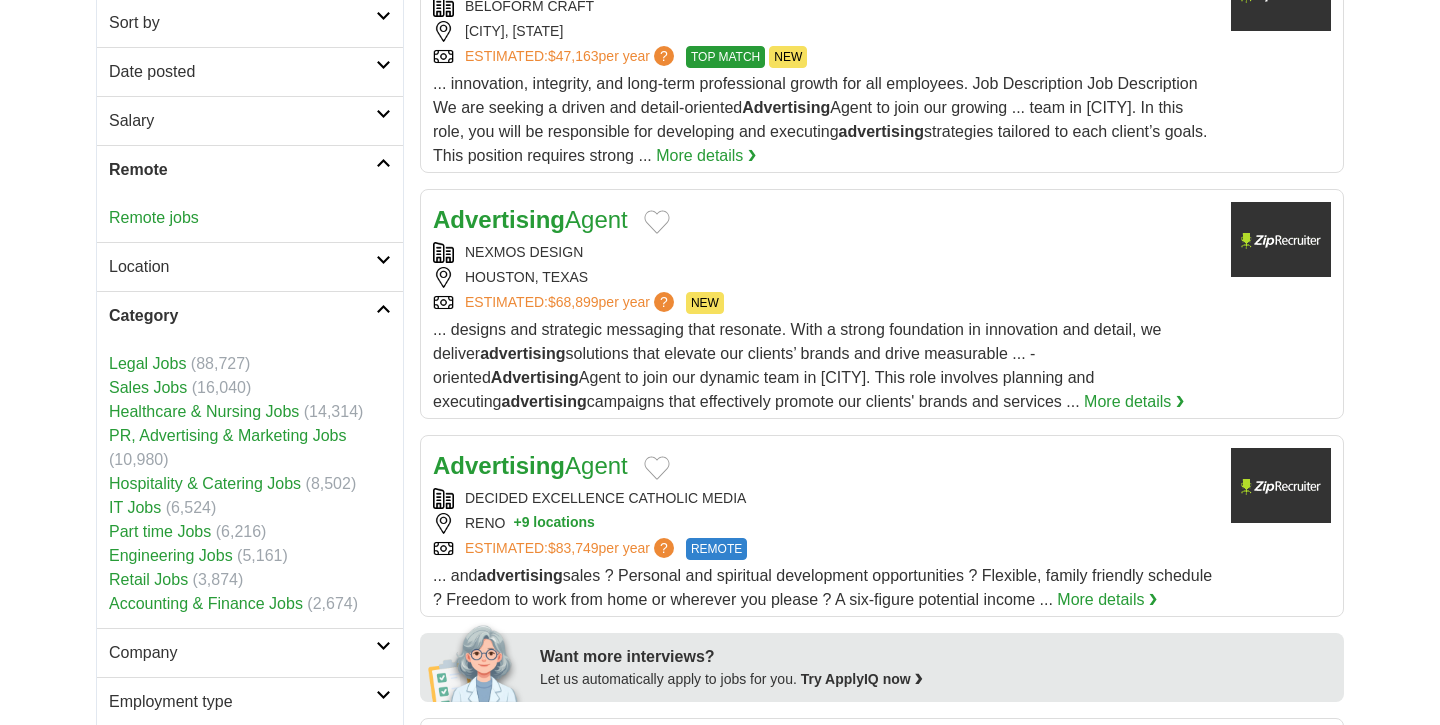 scroll, scrollTop: 340, scrollLeft: 0, axis: vertical 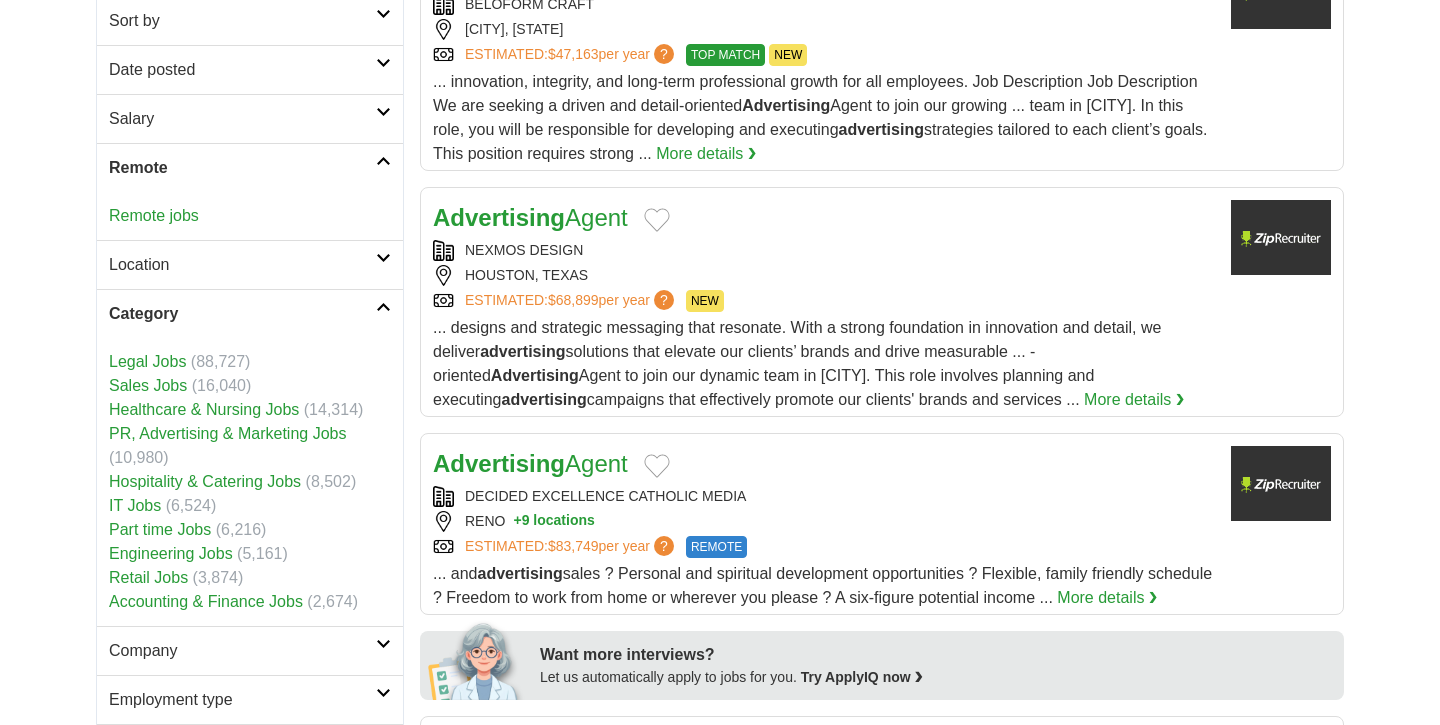 click on "PR, Advertising & Marketing Jobs" at bounding box center [227, 433] 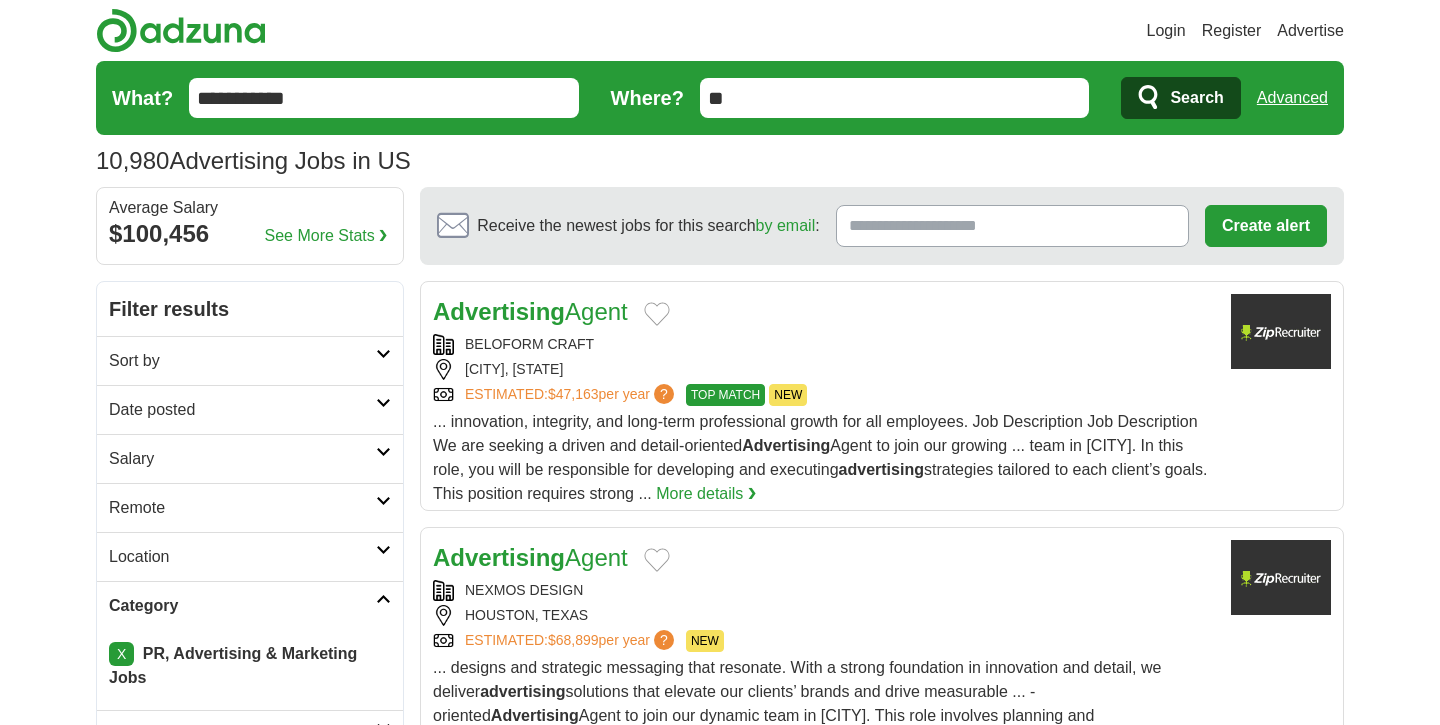 scroll, scrollTop: 0, scrollLeft: 0, axis: both 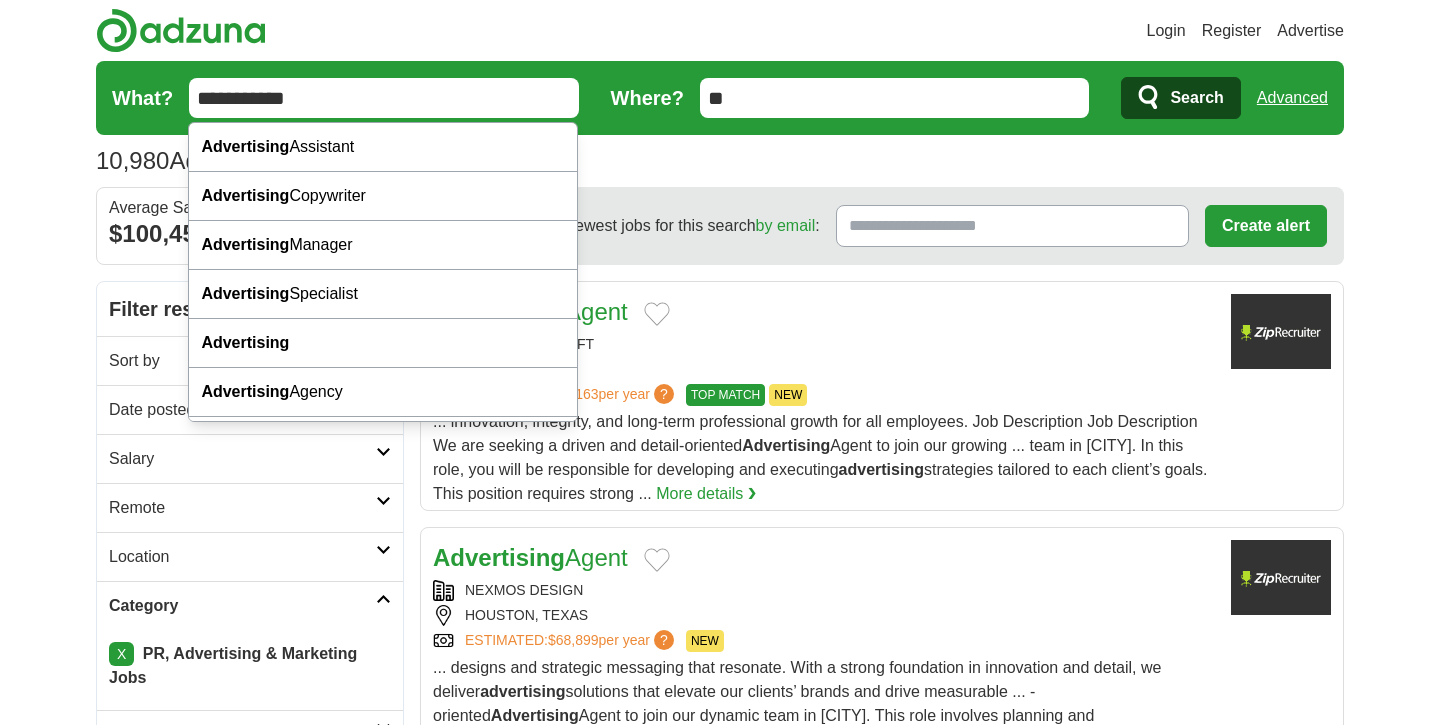 click on "**********" at bounding box center (384, 98) 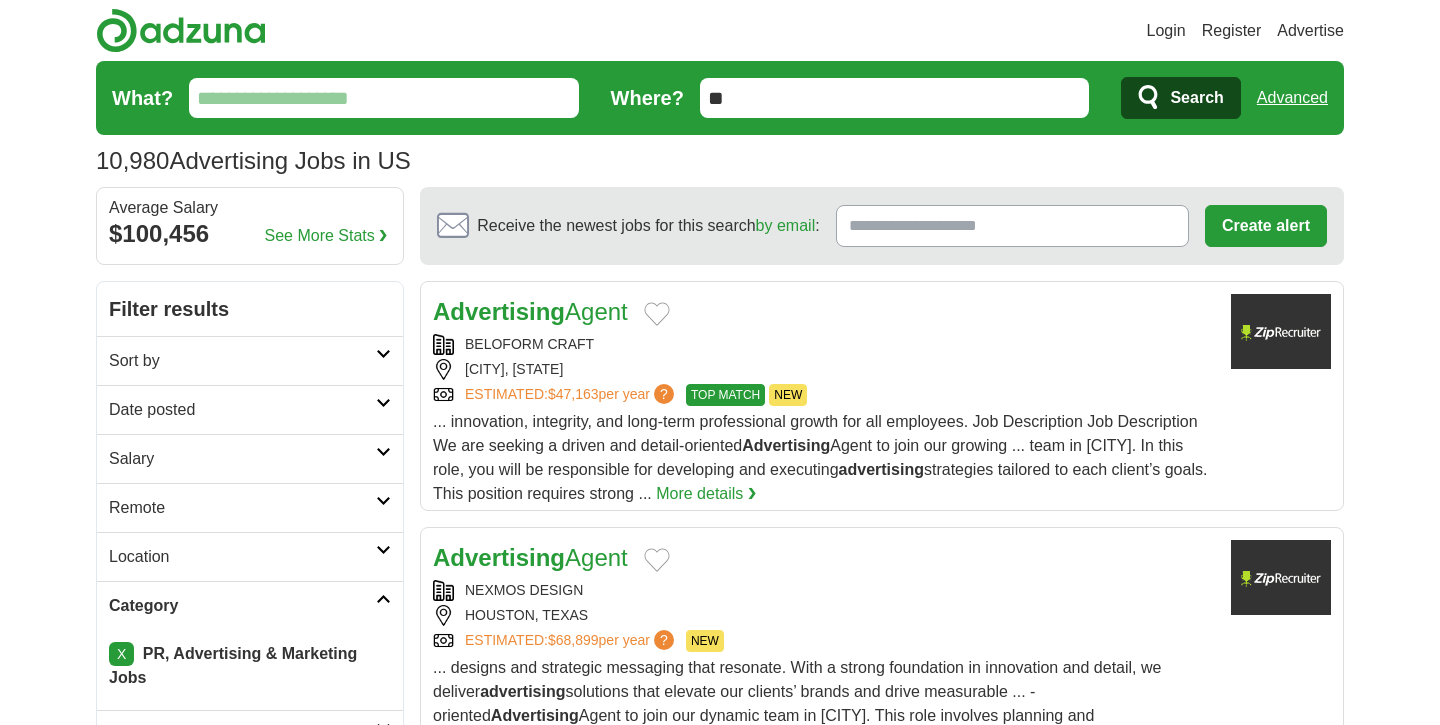 type 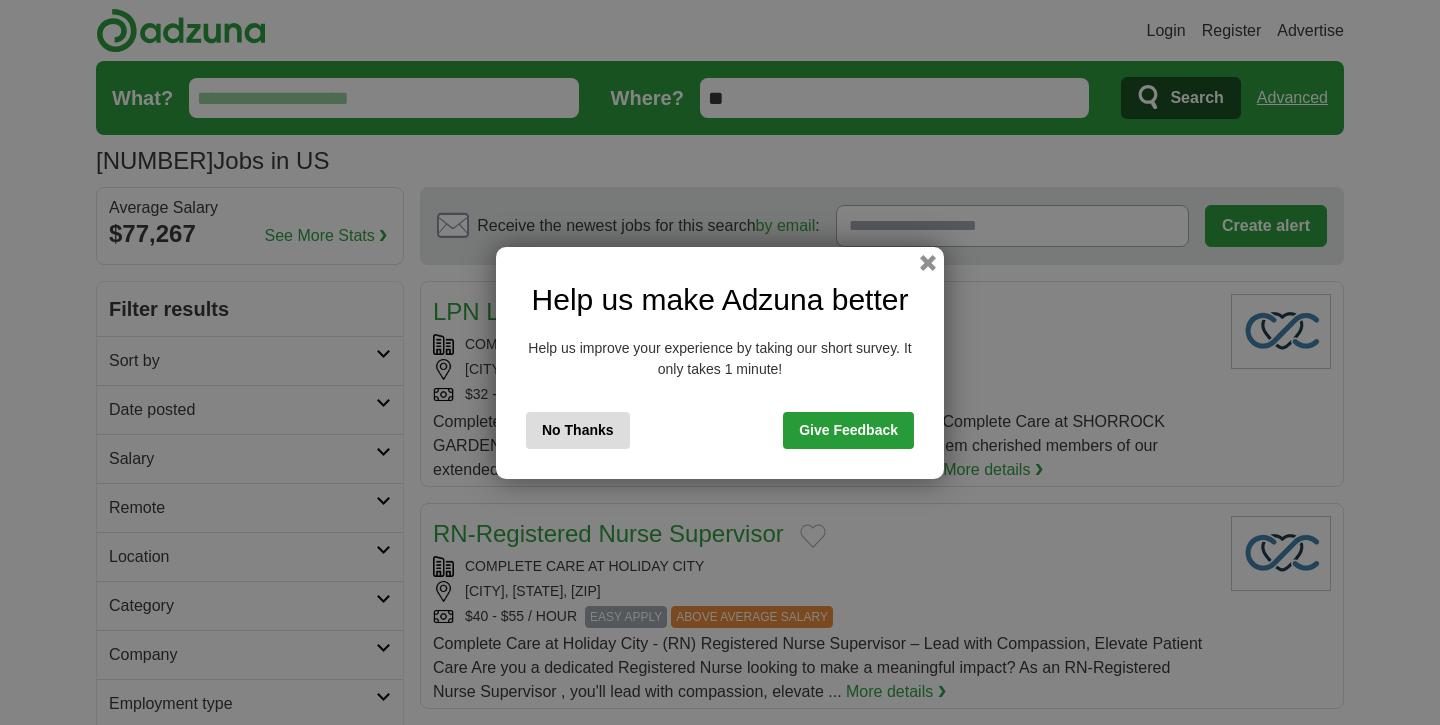 scroll, scrollTop: 0, scrollLeft: 0, axis: both 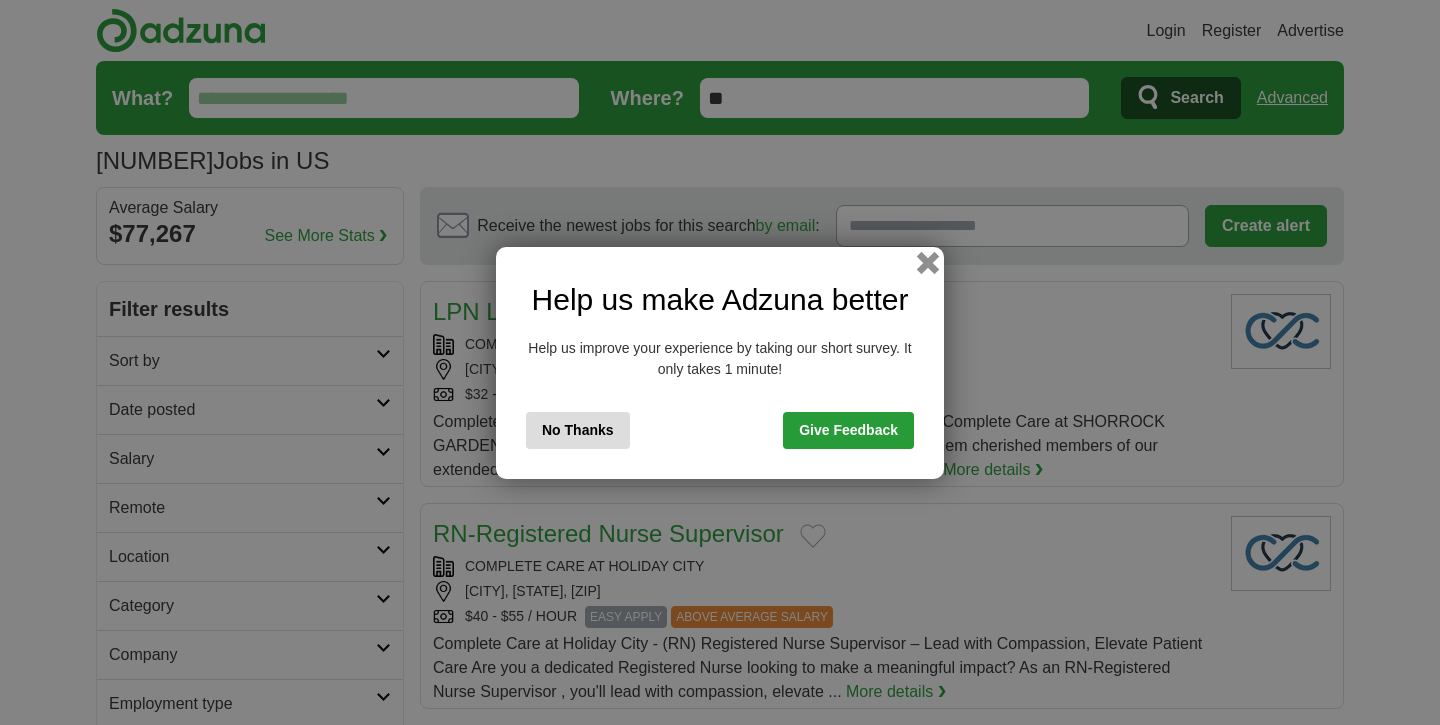 click at bounding box center [928, 262] 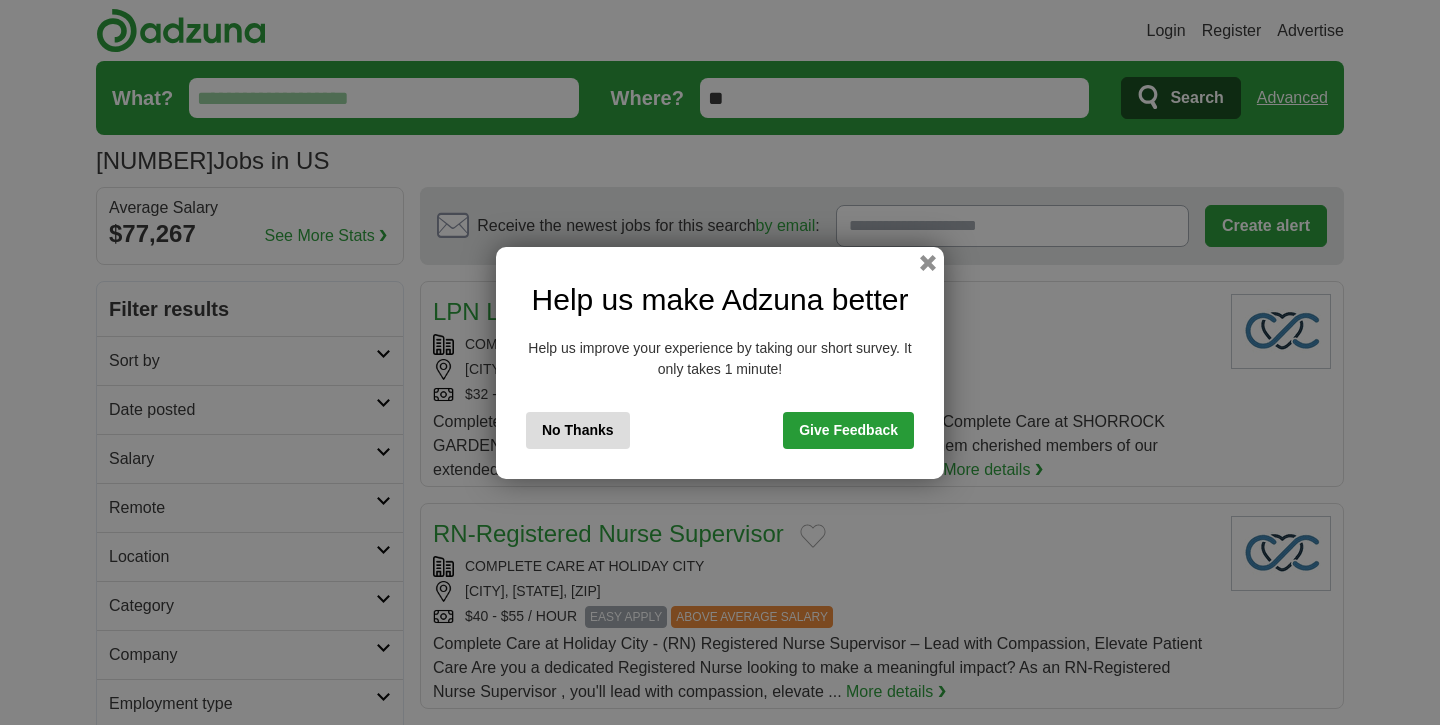 click on "Receive the newest jobs for this search  by email :
Create alert
By creating an alert, you agree to our  T&Cs  and  Privacy Notice , and Cookie Use." at bounding box center (882, 226) 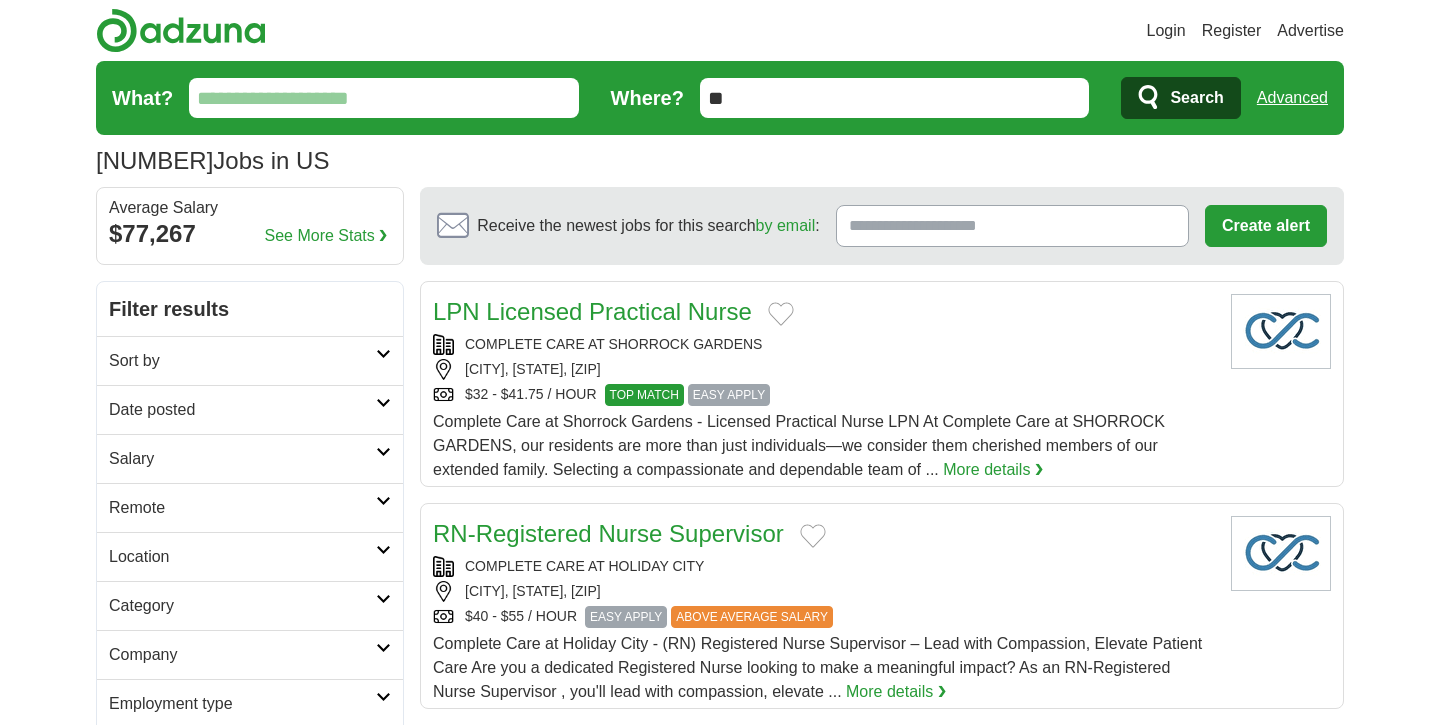 click on "What?" at bounding box center (384, 98) 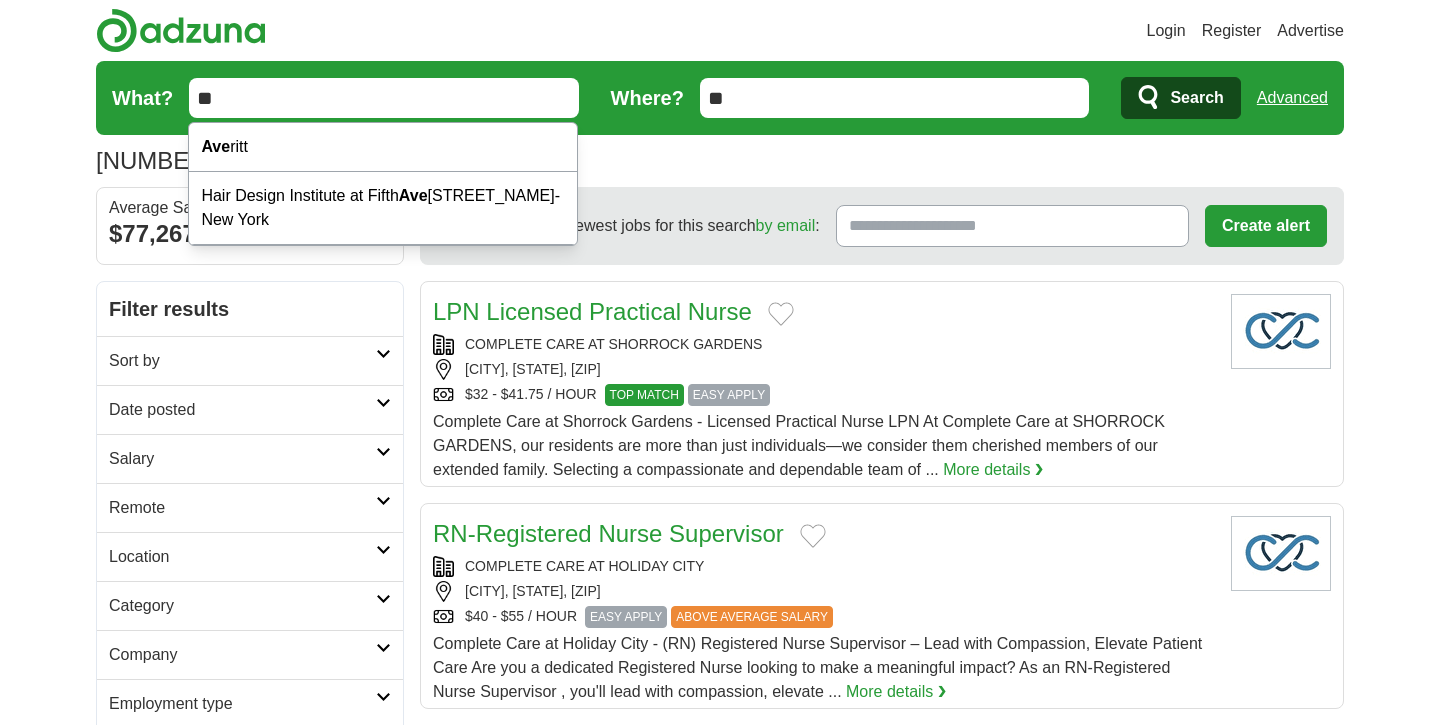type on "*" 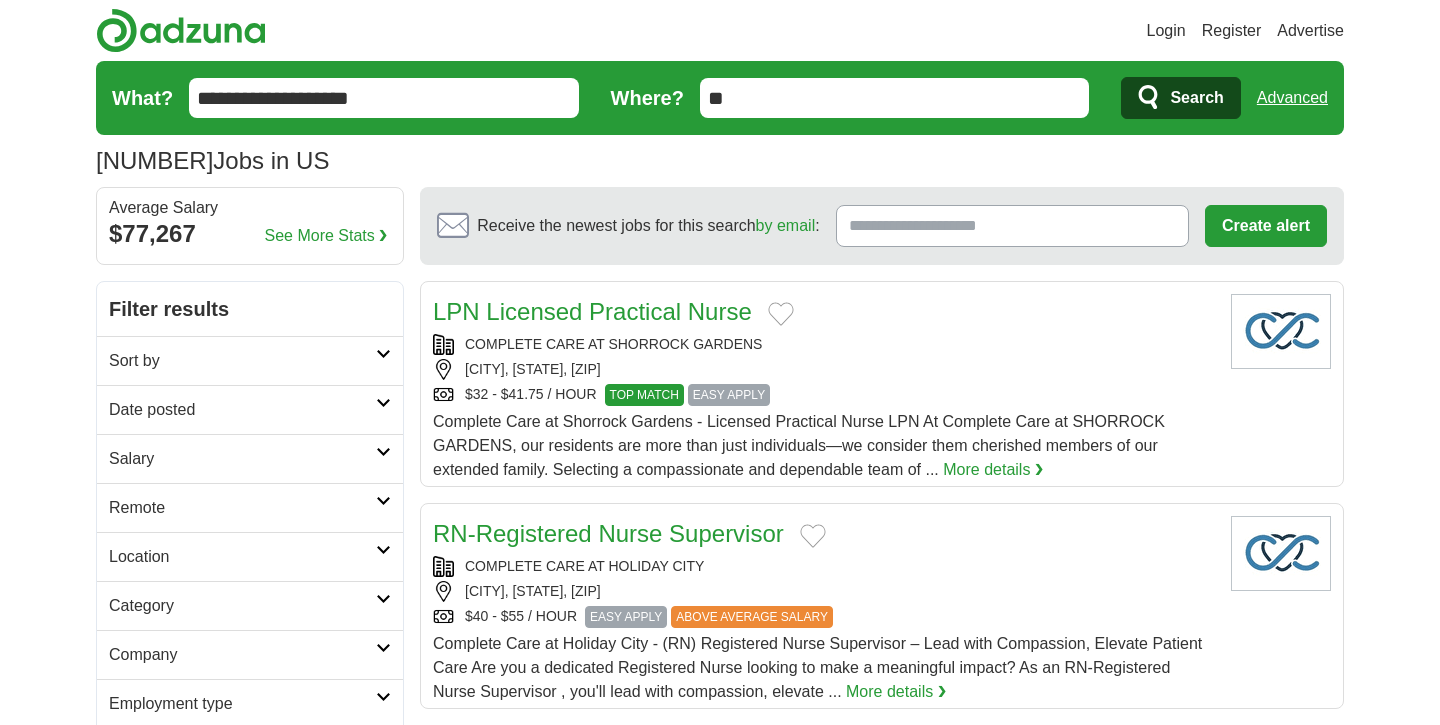 click on "**********" at bounding box center [384, 98] 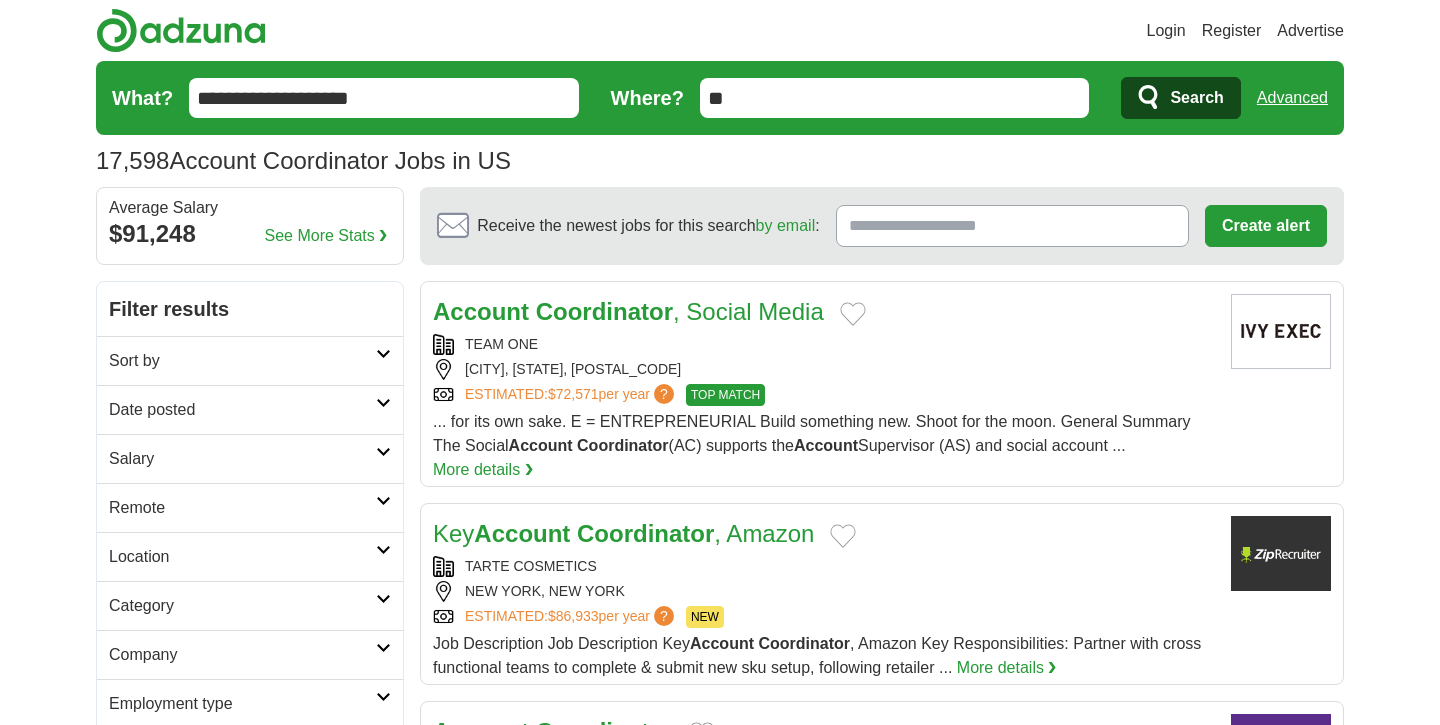 scroll, scrollTop: 0, scrollLeft: 0, axis: both 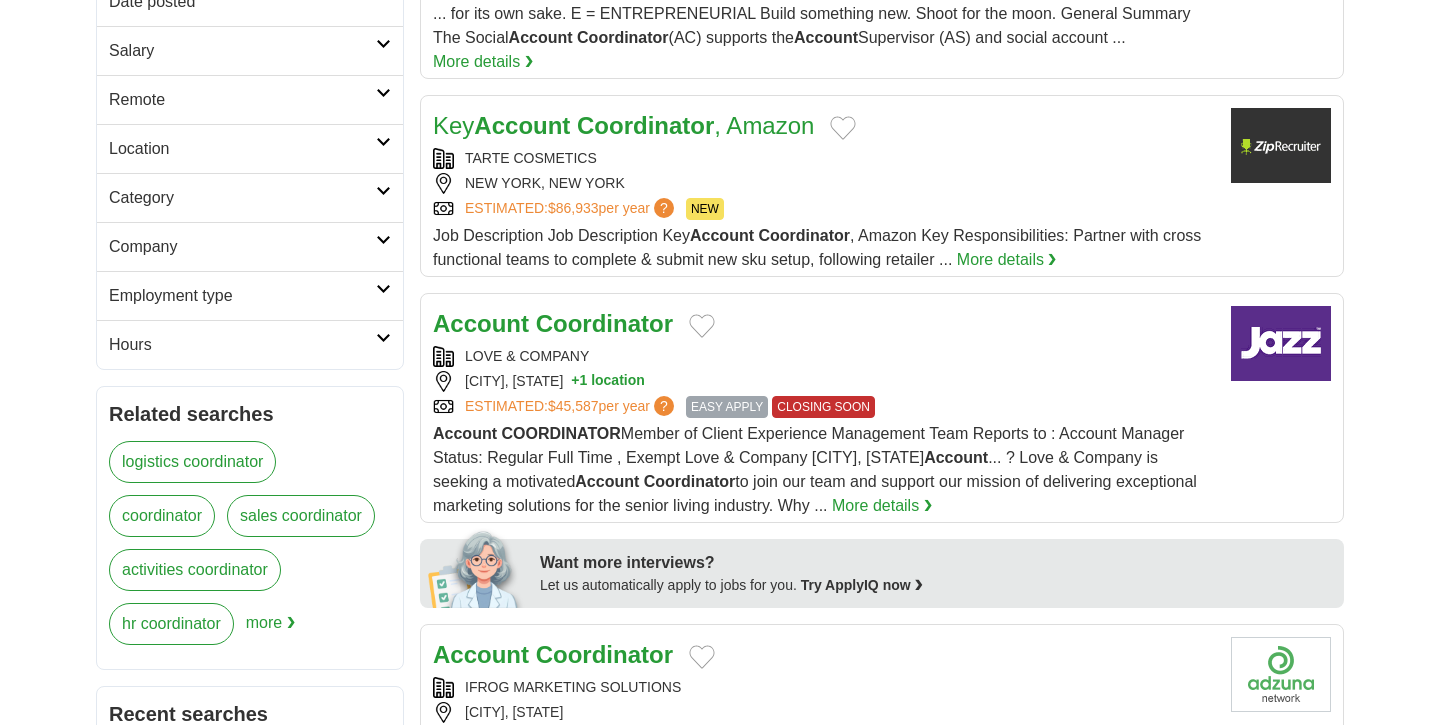 click on "Location" at bounding box center (242, 149) 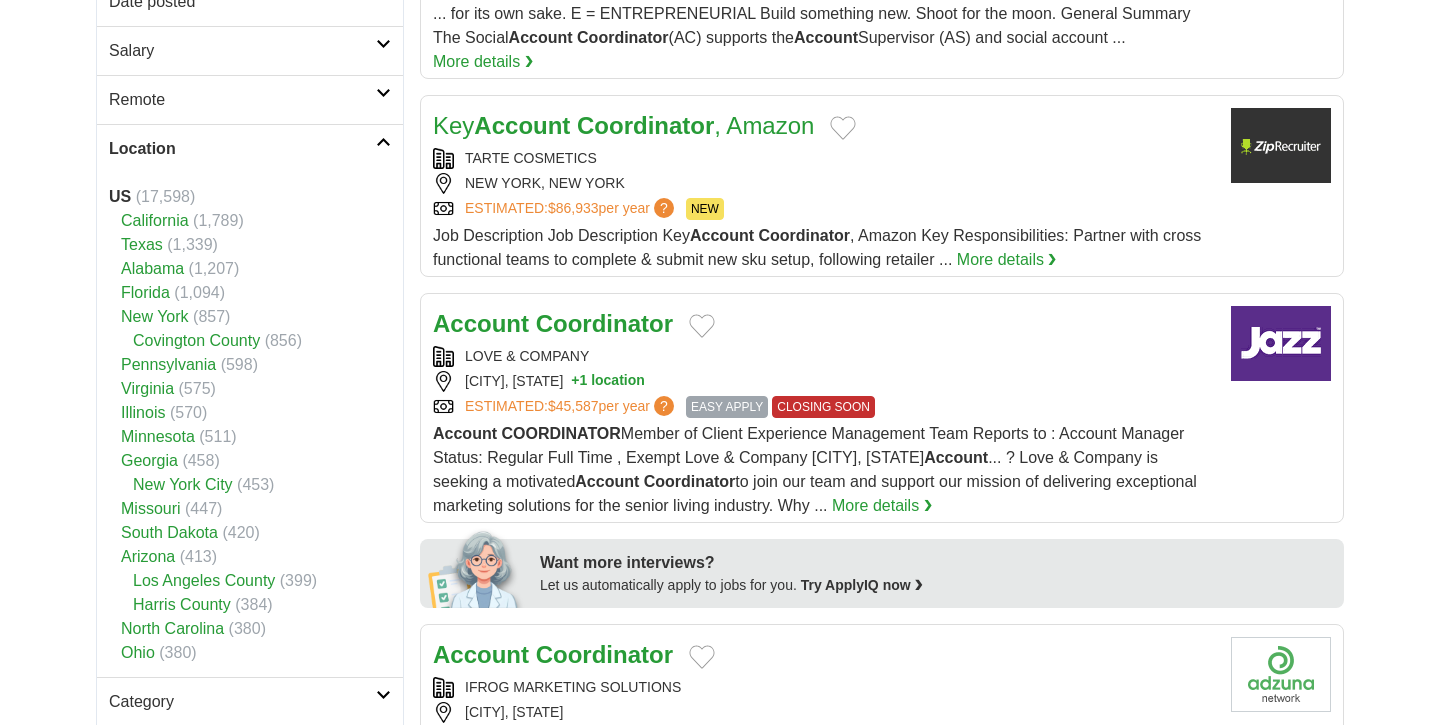 click on "Location" at bounding box center (242, 149) 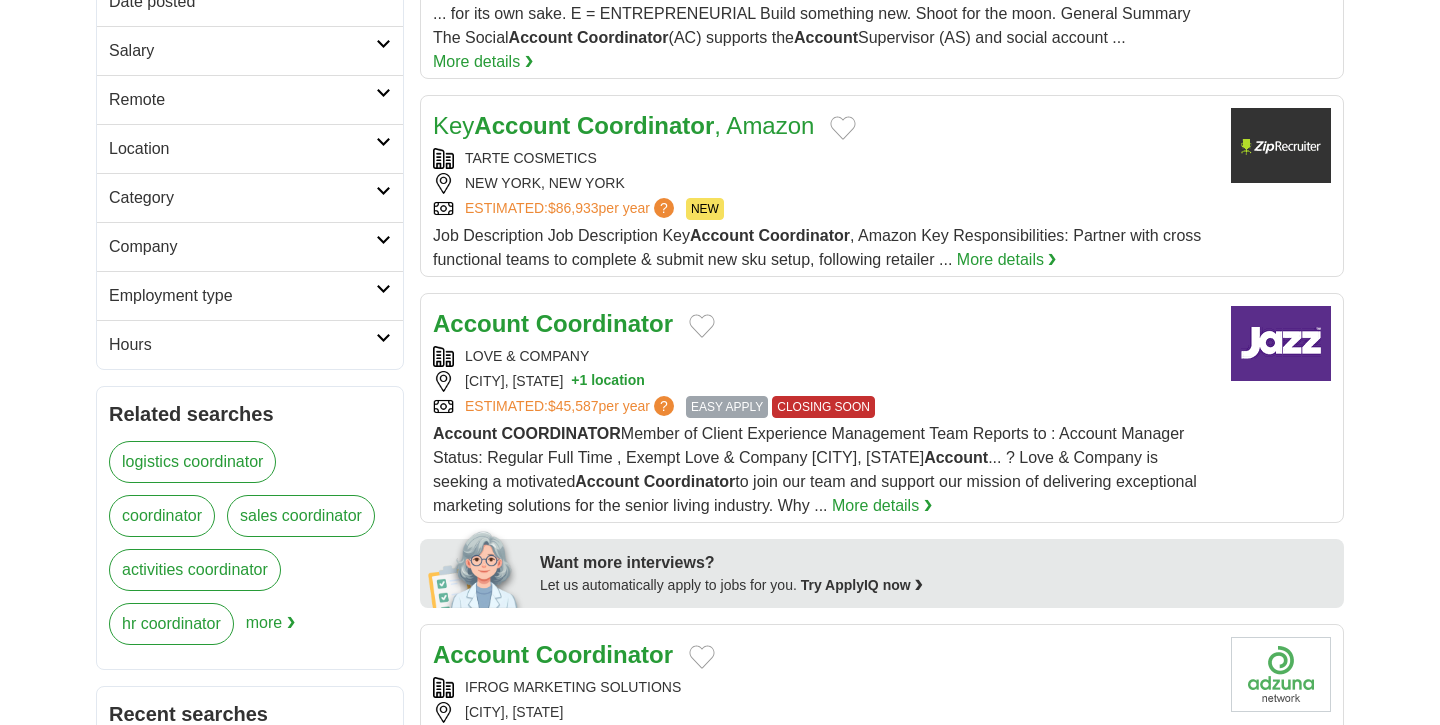 click on "Remote" at bounding box center (242, 100) 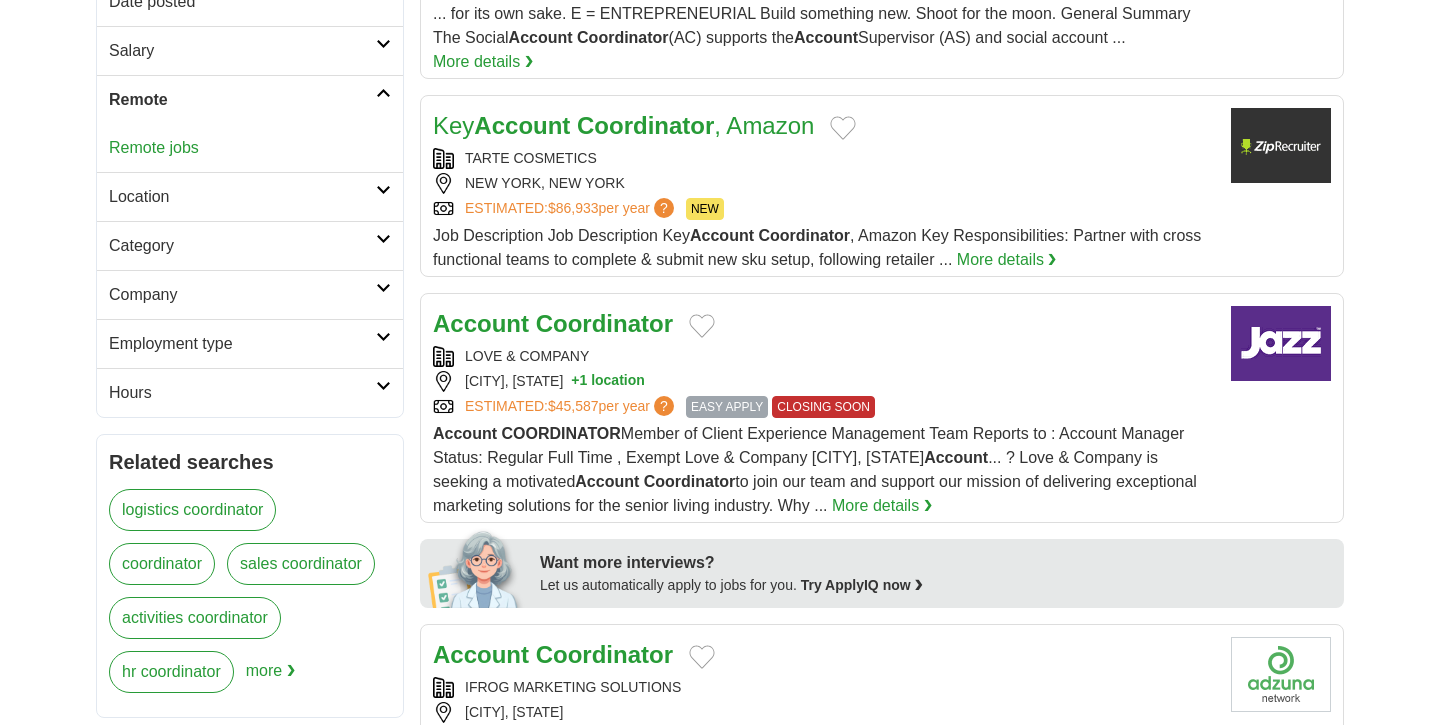 click on "Remote" at bounding box center [242, 100] 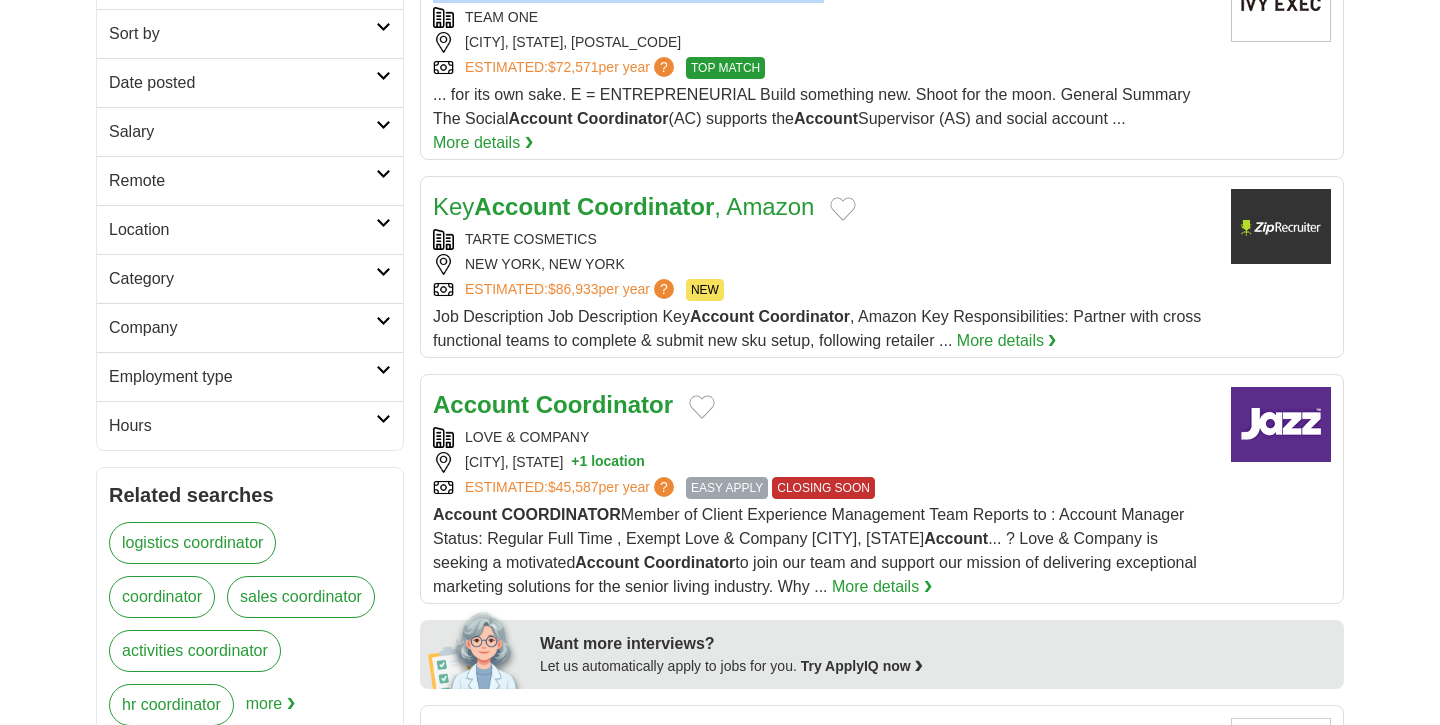 scroll, scrollTop: 310, scrollLeft: 0, axis: vertical 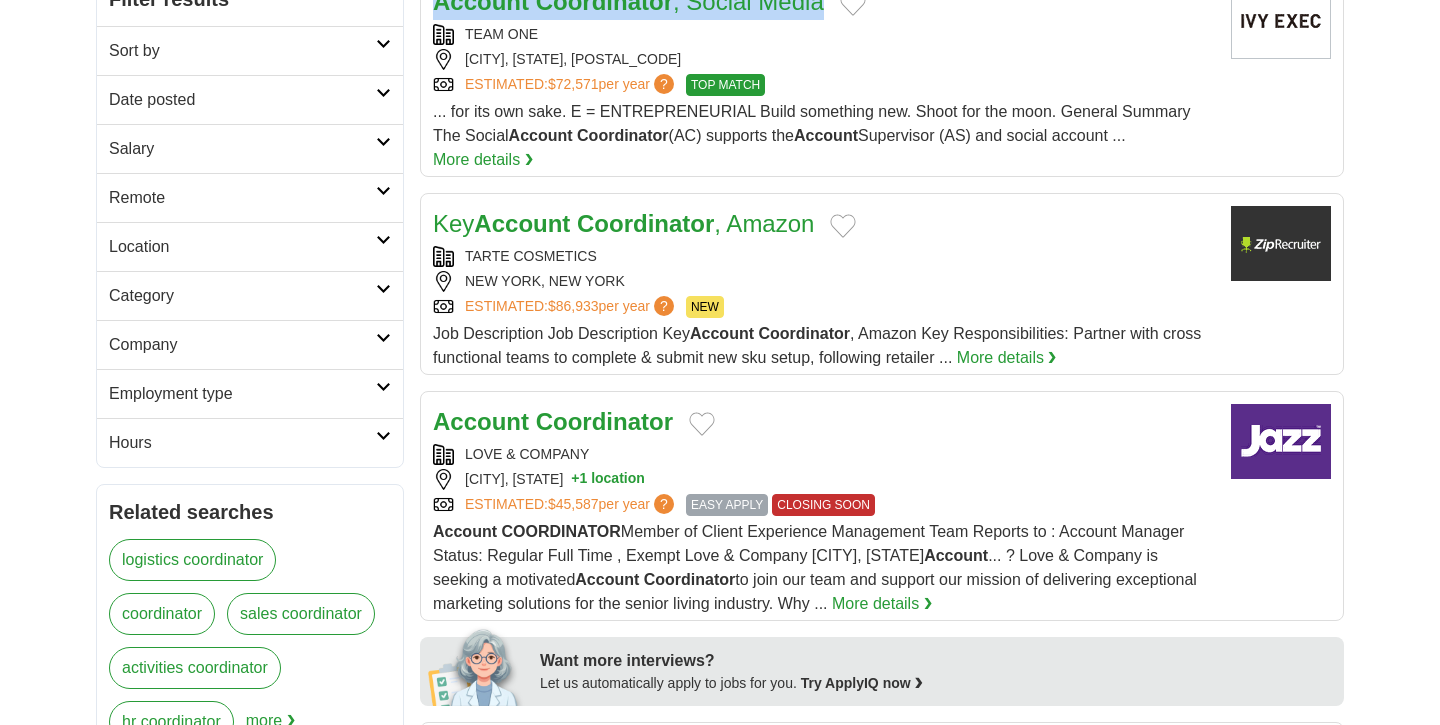 click on "Category" at bounding box center [242, 296] 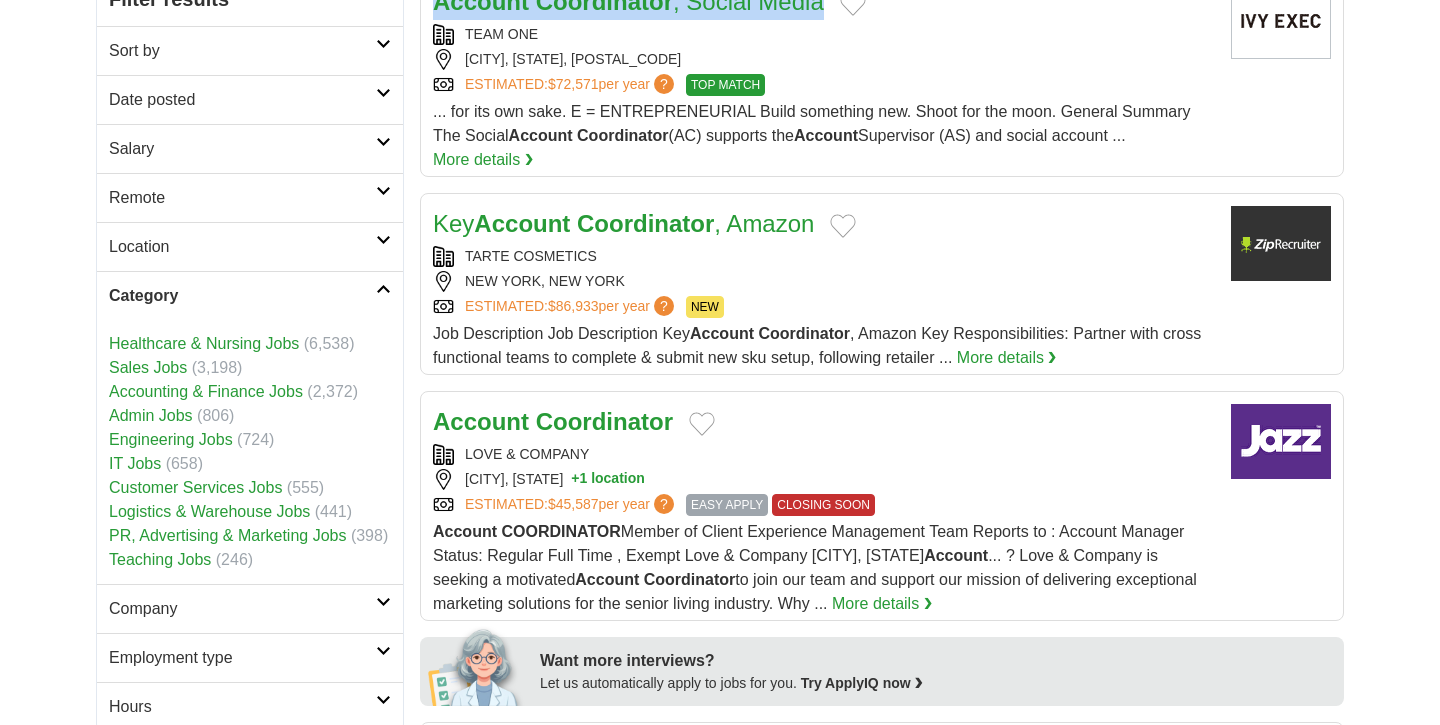 click on "PR, Advertising & Marketing Jobs" at bounding box center [227, 535] 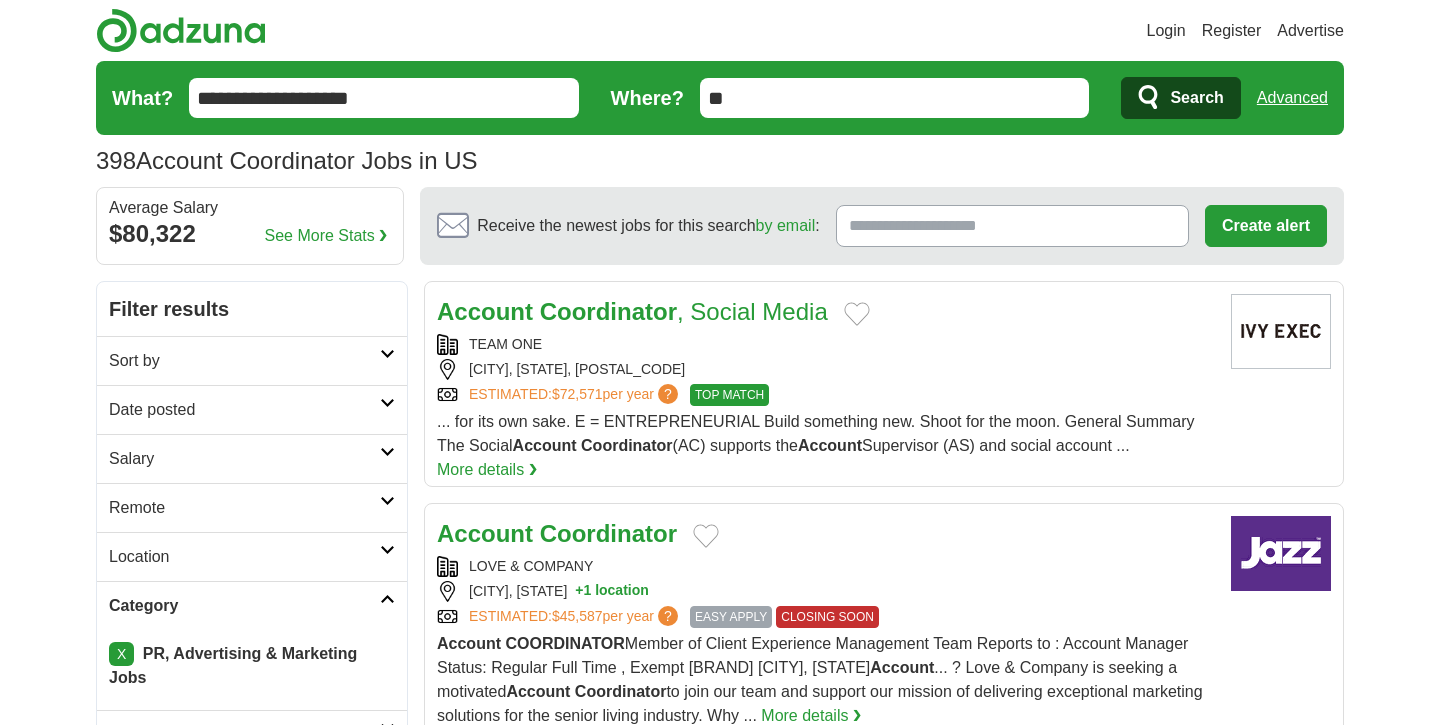 scroll, scrollTop: 0, scrollLeft: 0, axis: both 